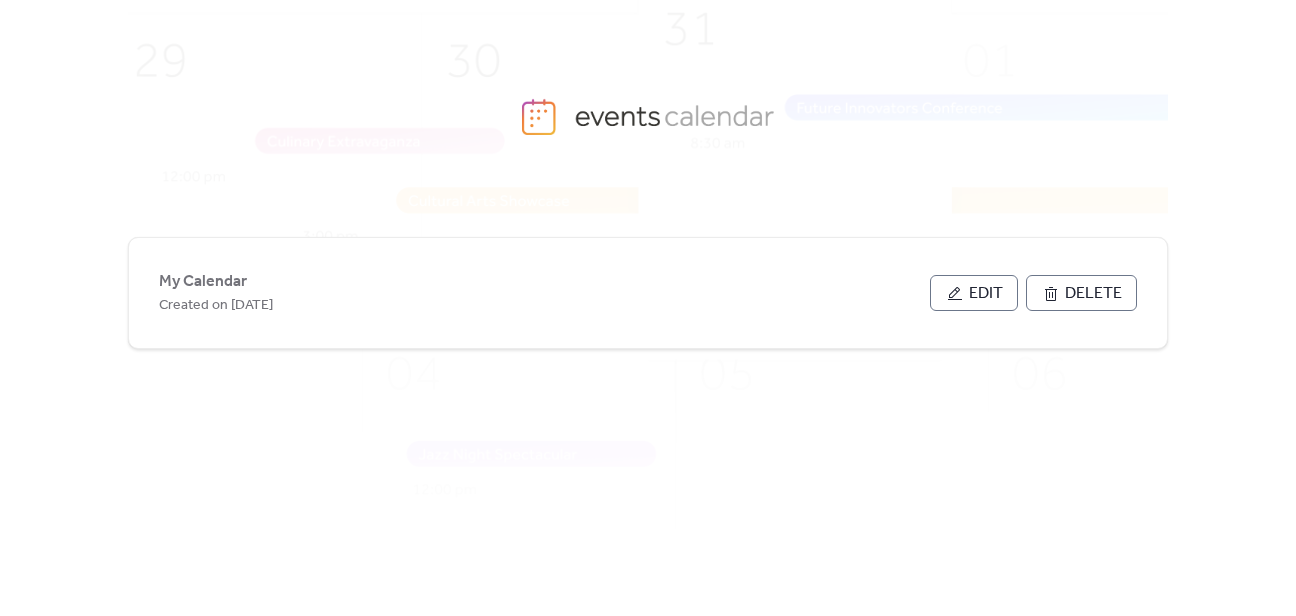 scroll, scrollTop: 0, scrollLeft: 0, axis: both 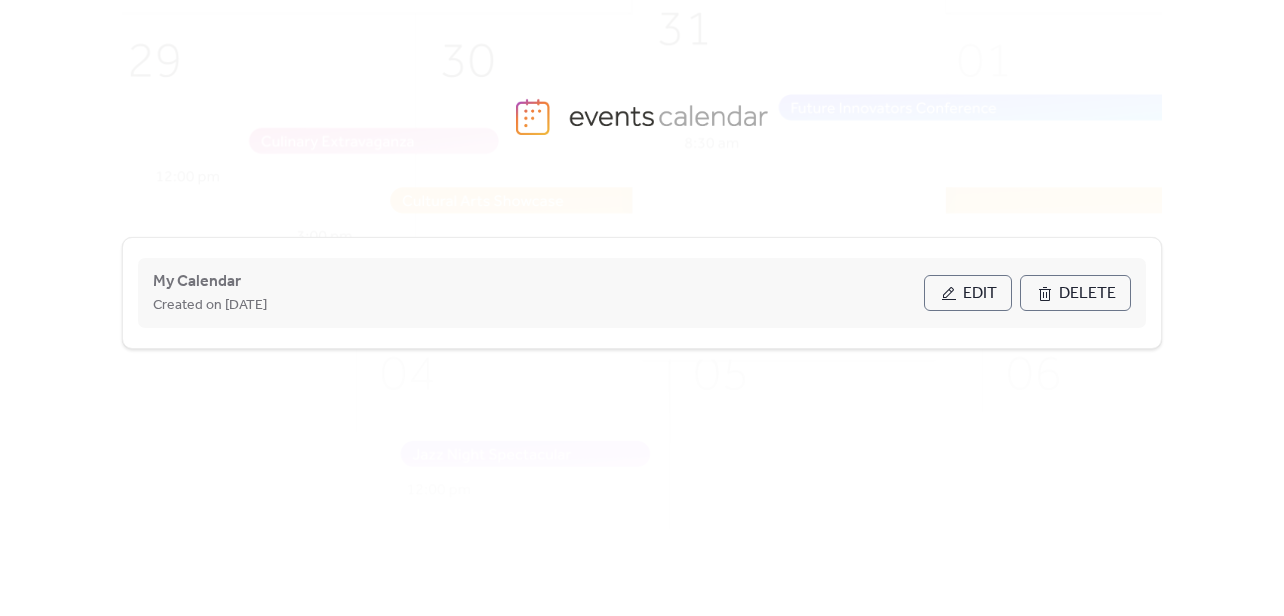 click on "Edit" at bounding box center (980, 294) 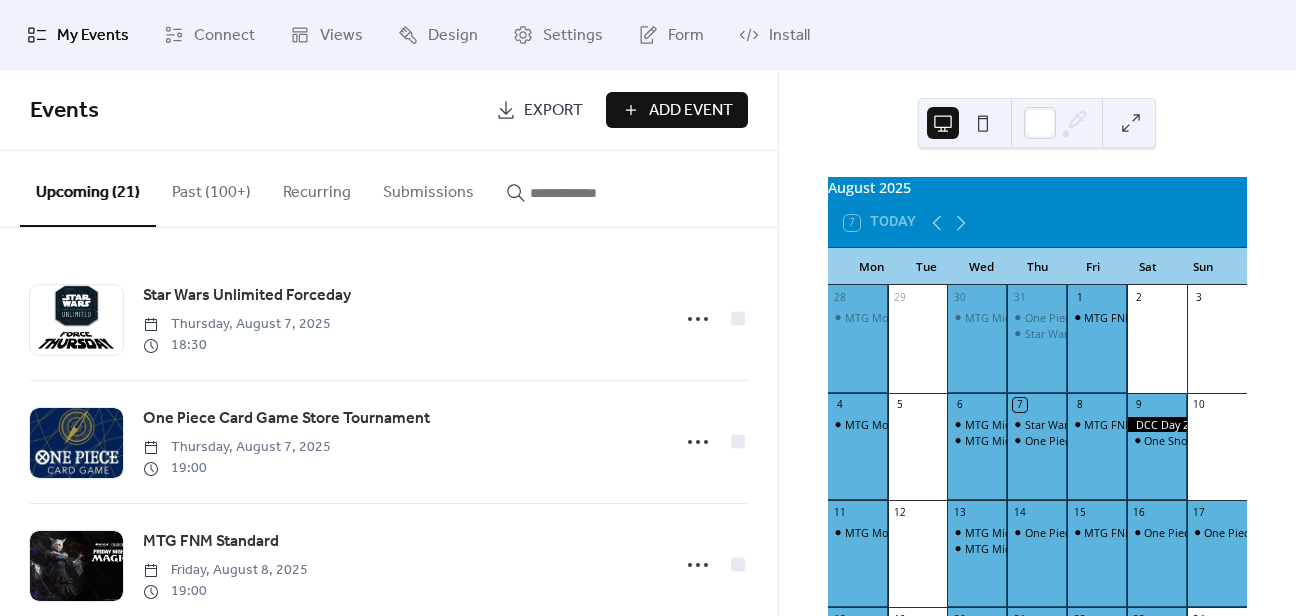 click on "Add Event" at bounding box center (677, 110) 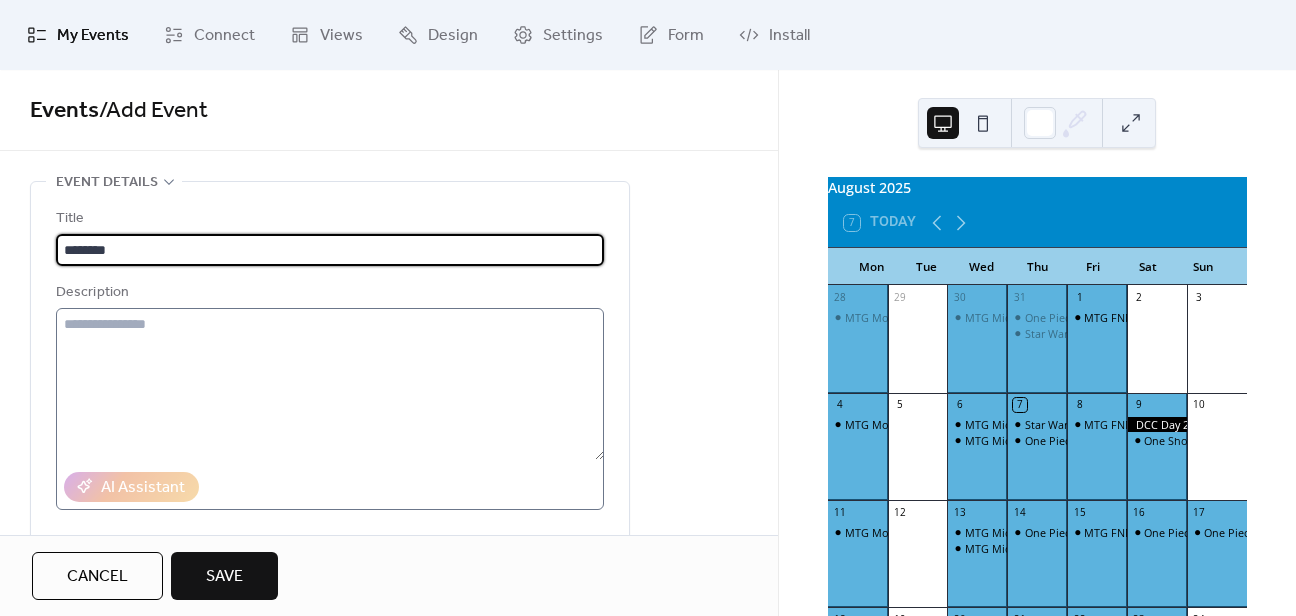 type on "********" 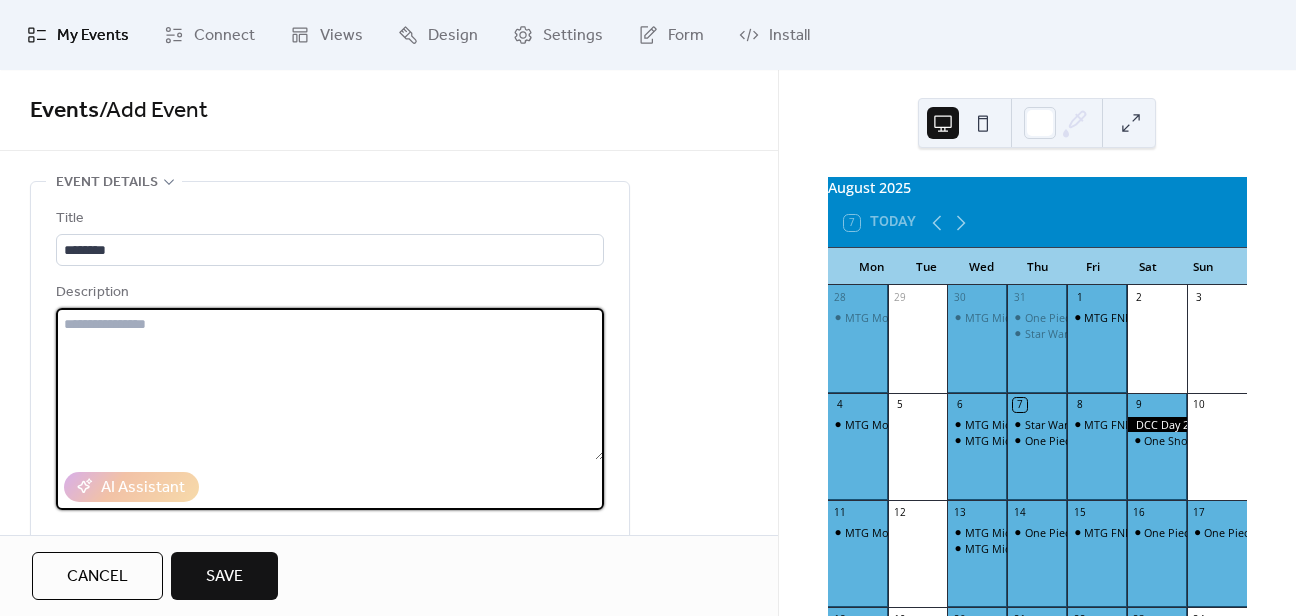 click at bounding box center (330, 384) 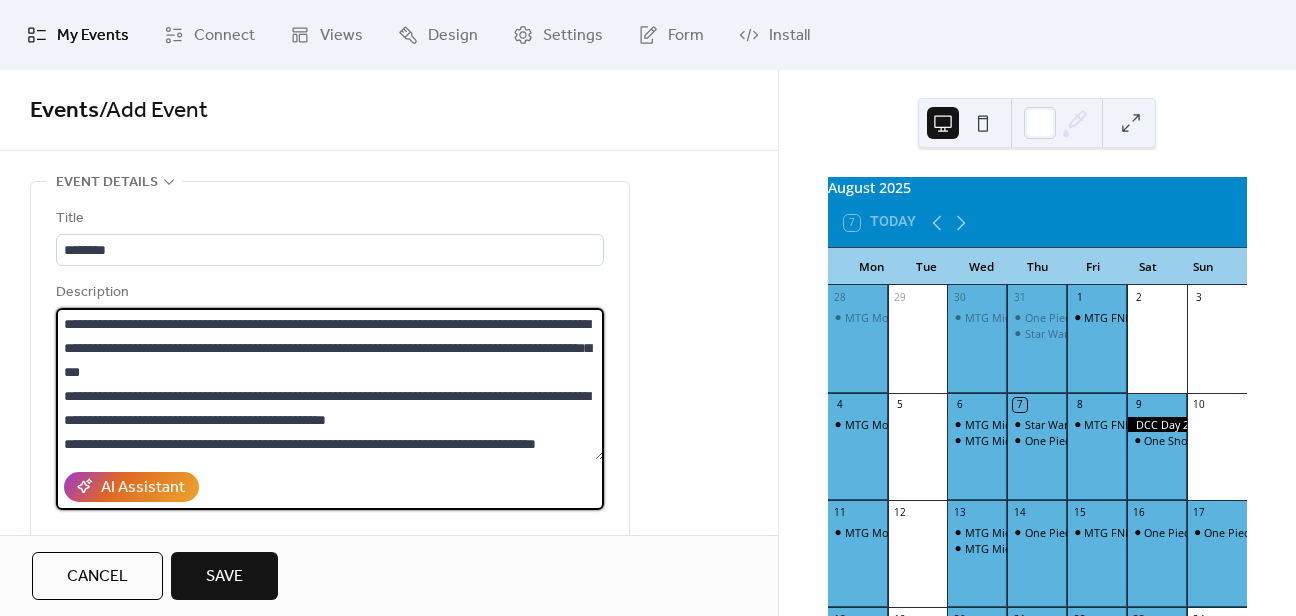 scroll, scrollTop: 24, scrollLeft: 0, axis: vertical 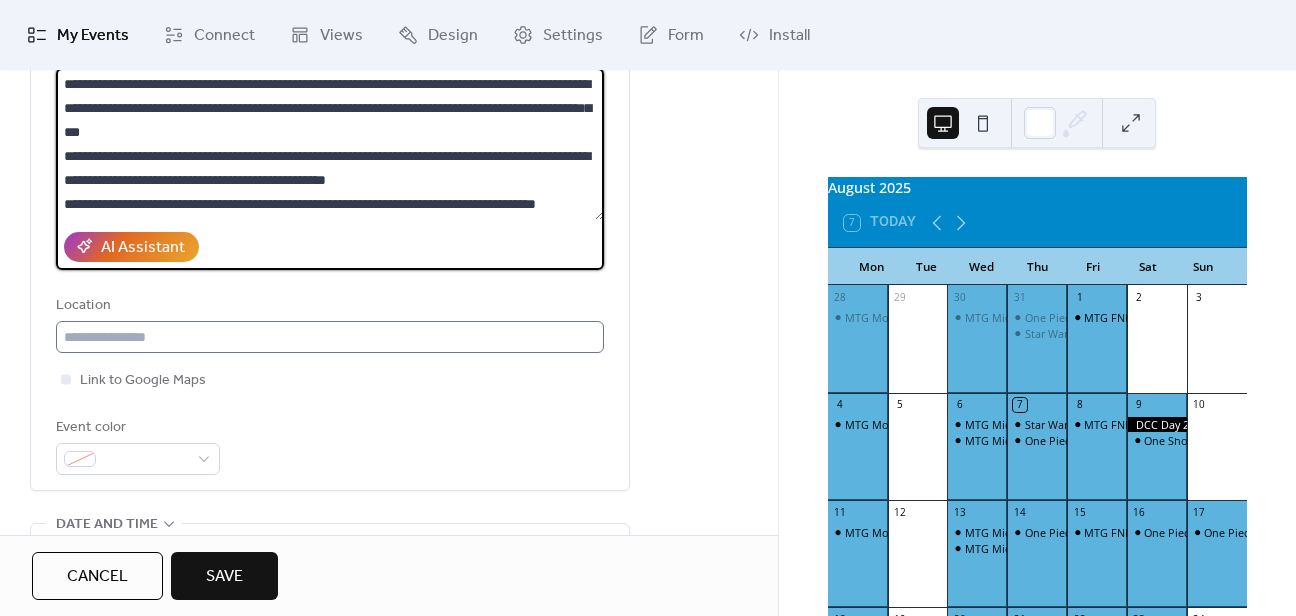 type on "**********" 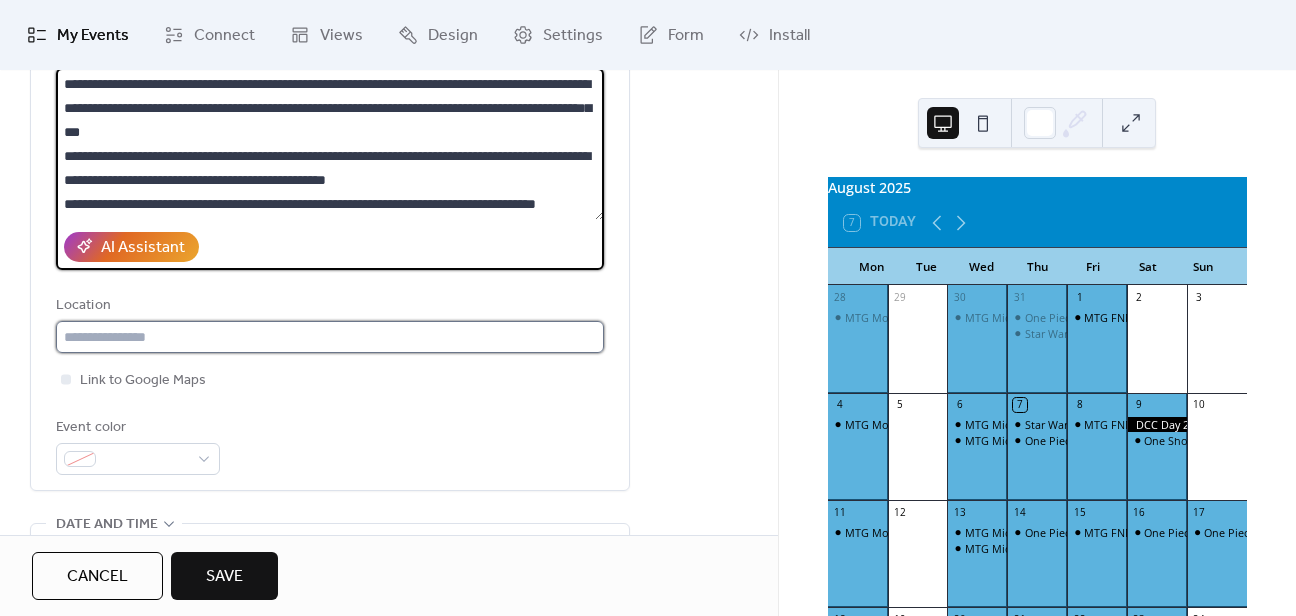 click at bounding box center [330, 337] 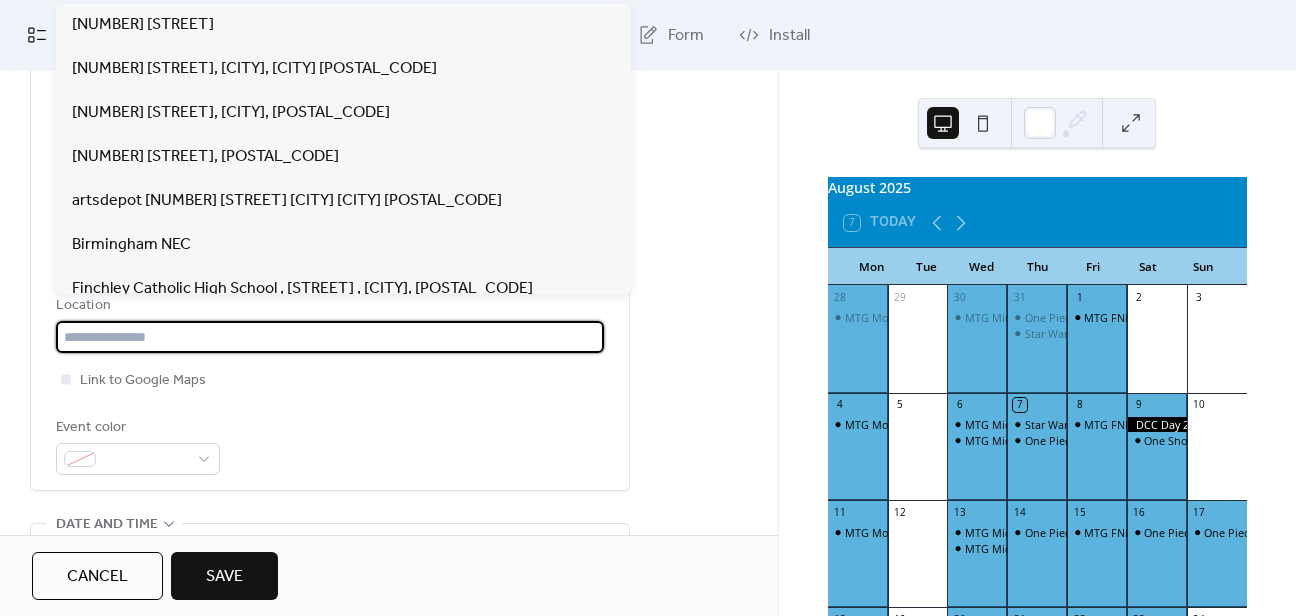 paste on "**********" 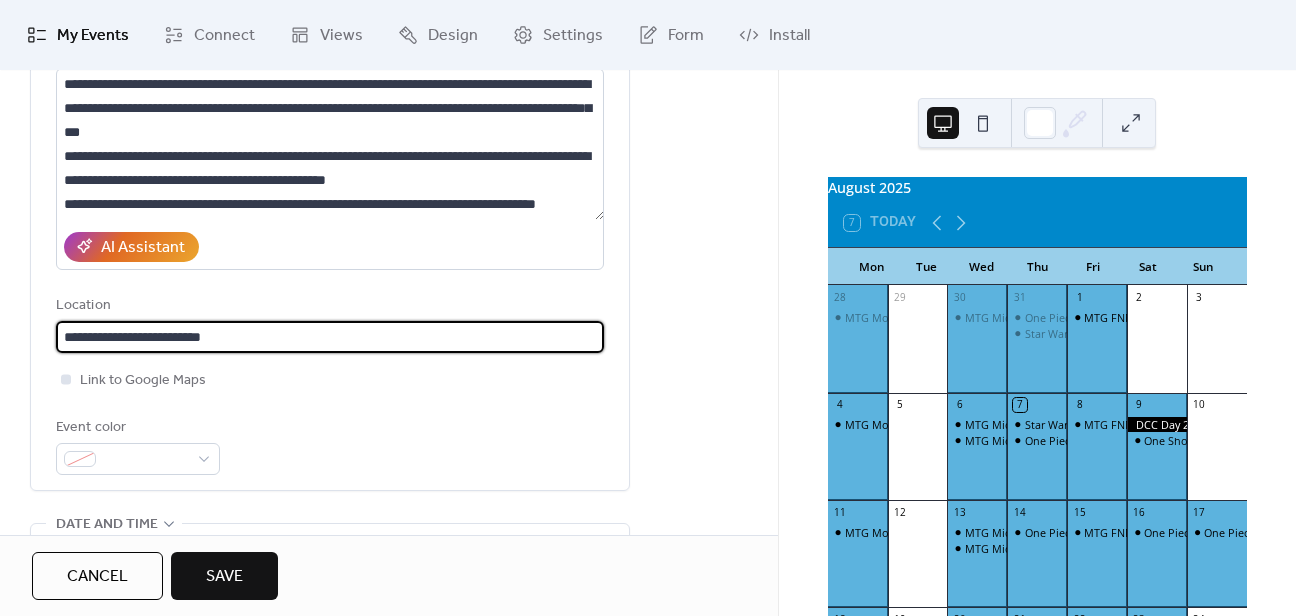 type on "**********" 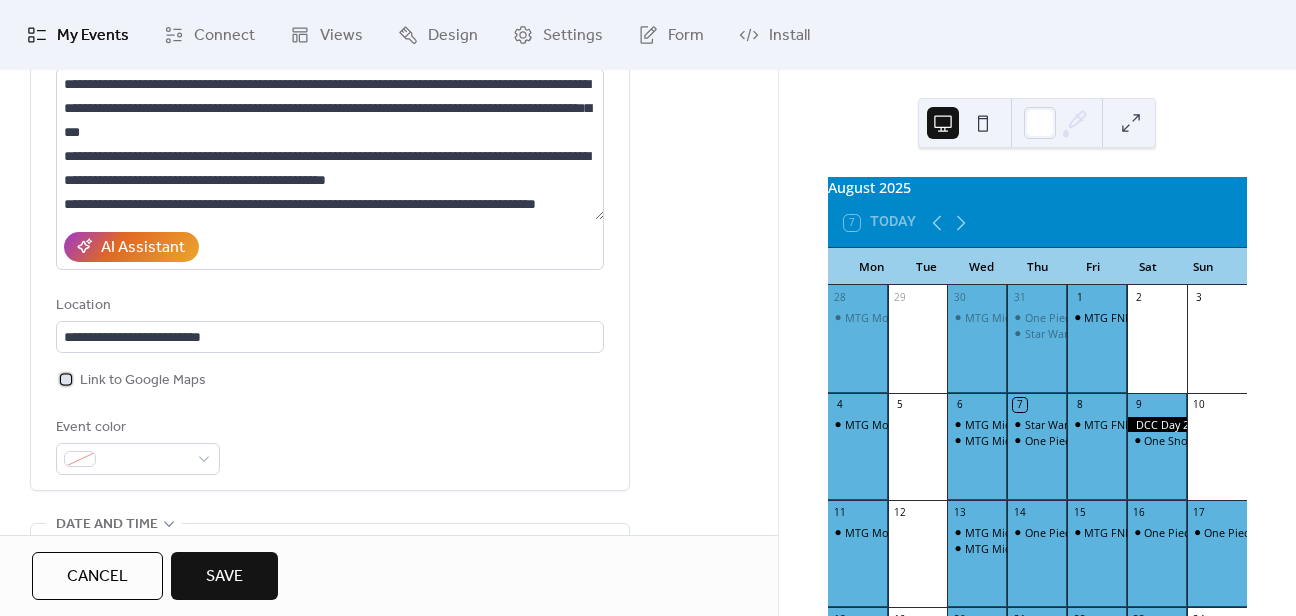 click at bounding box center (66, 379) 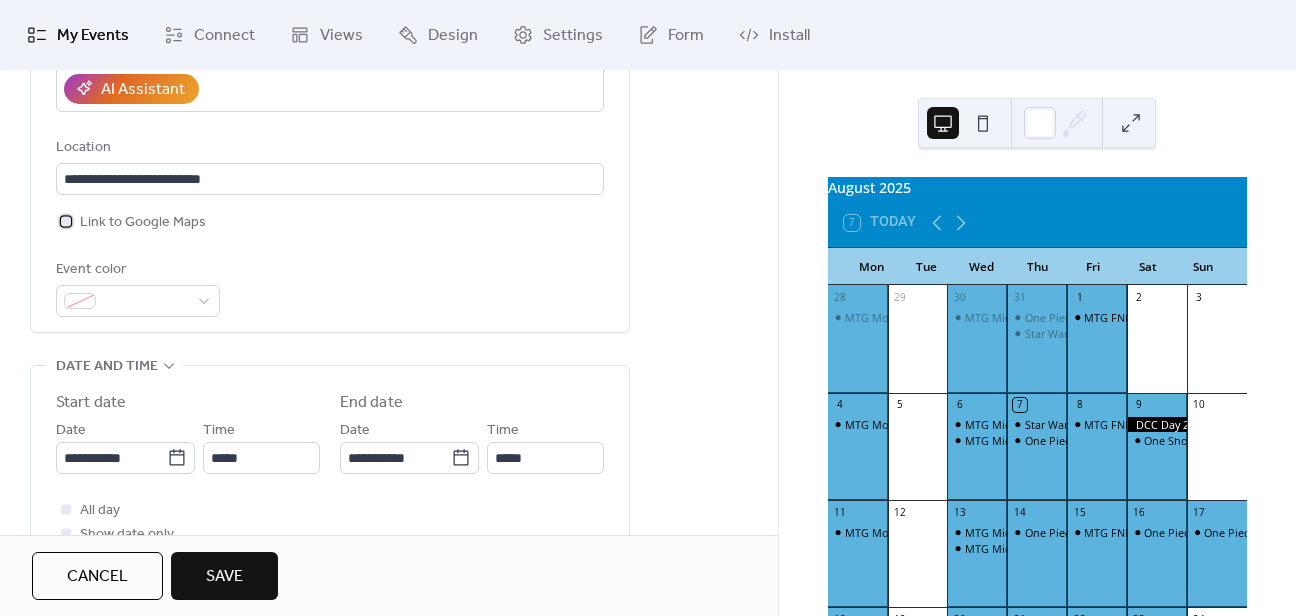 scroll, scrollTop: 400, scrollLeft: 0, axis: vertical 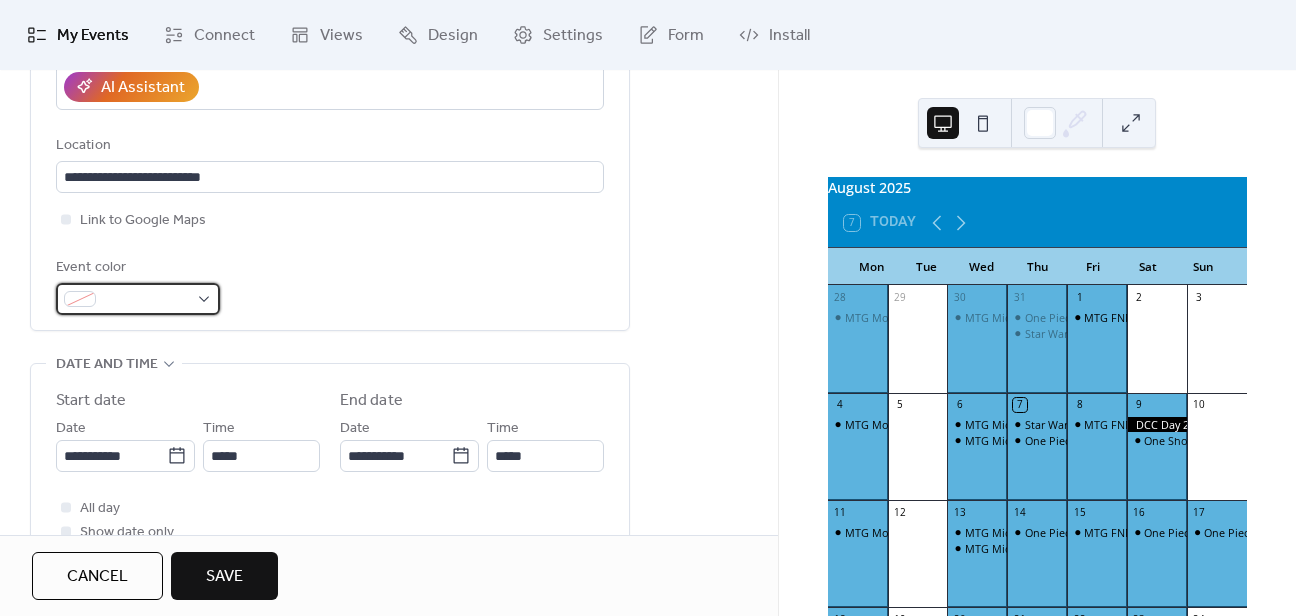 click at bounding box center (146, 300) 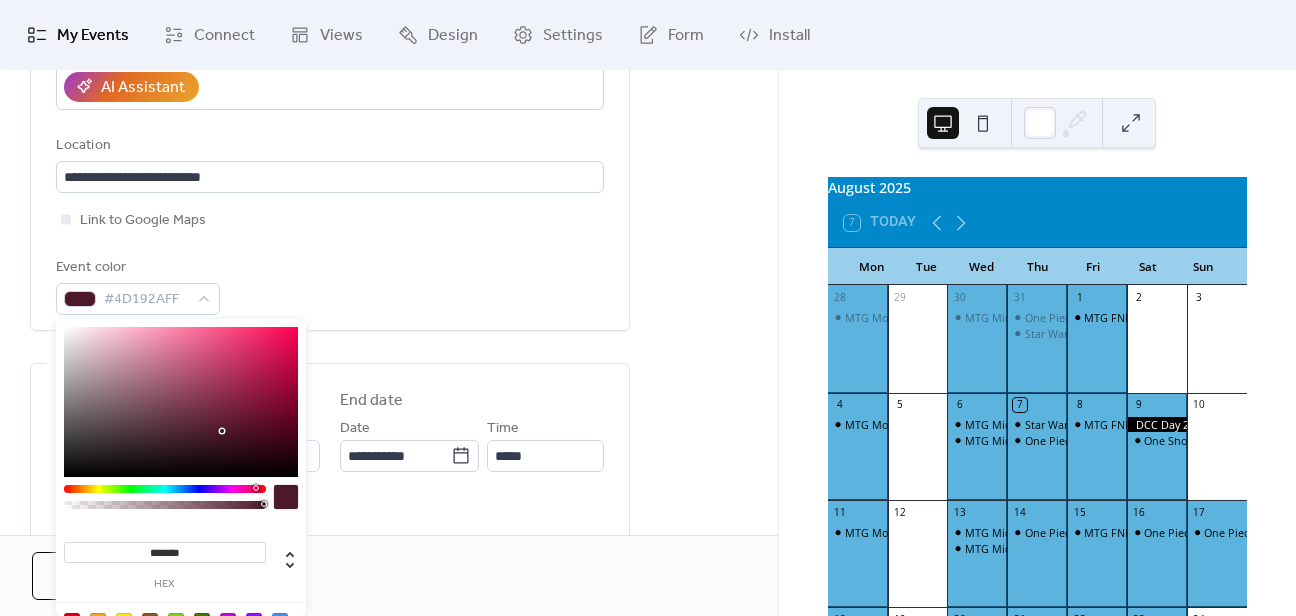 click at bounding box center [165, 489] 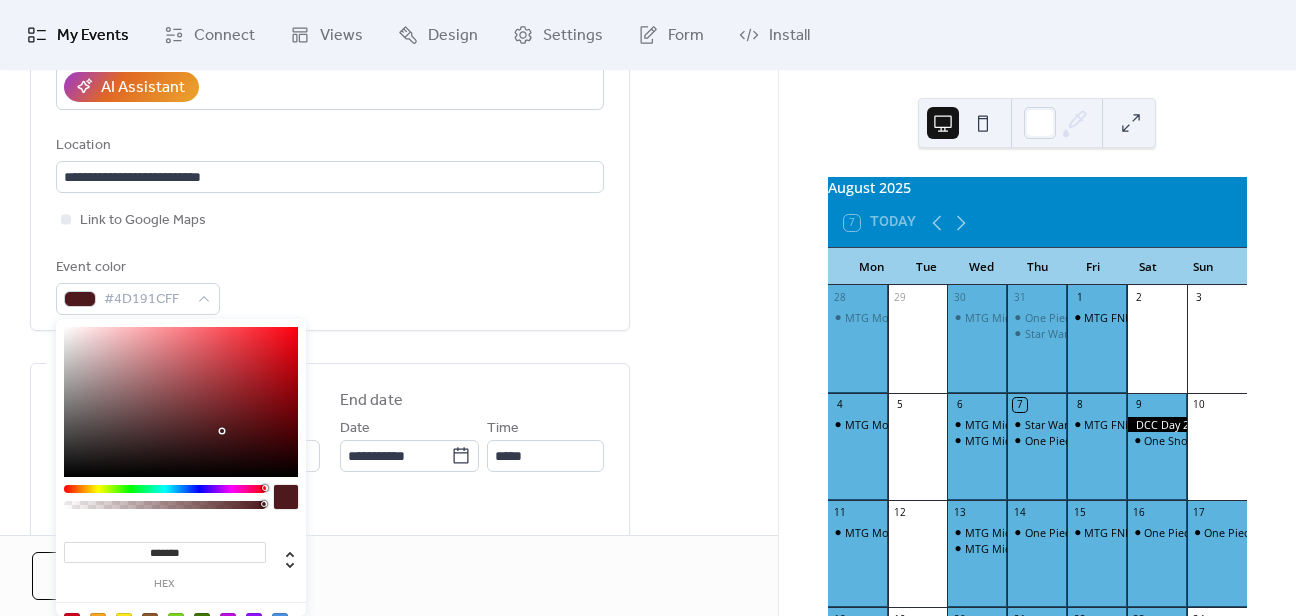 click at bounding box center [265, 488] 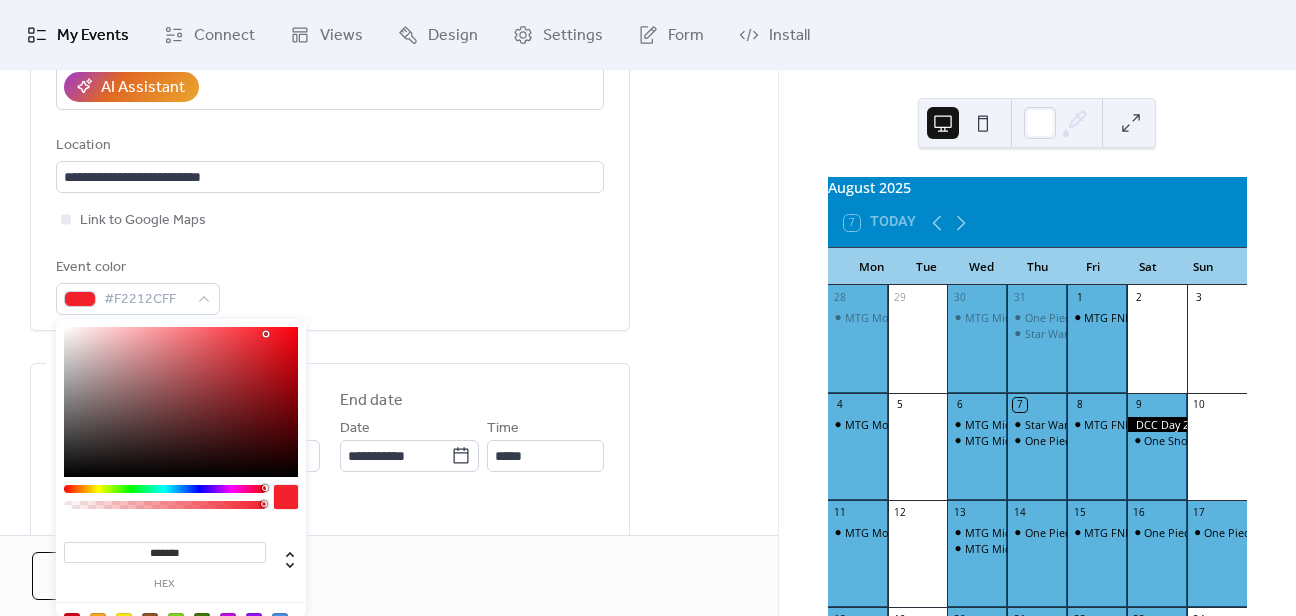 type on "*******" 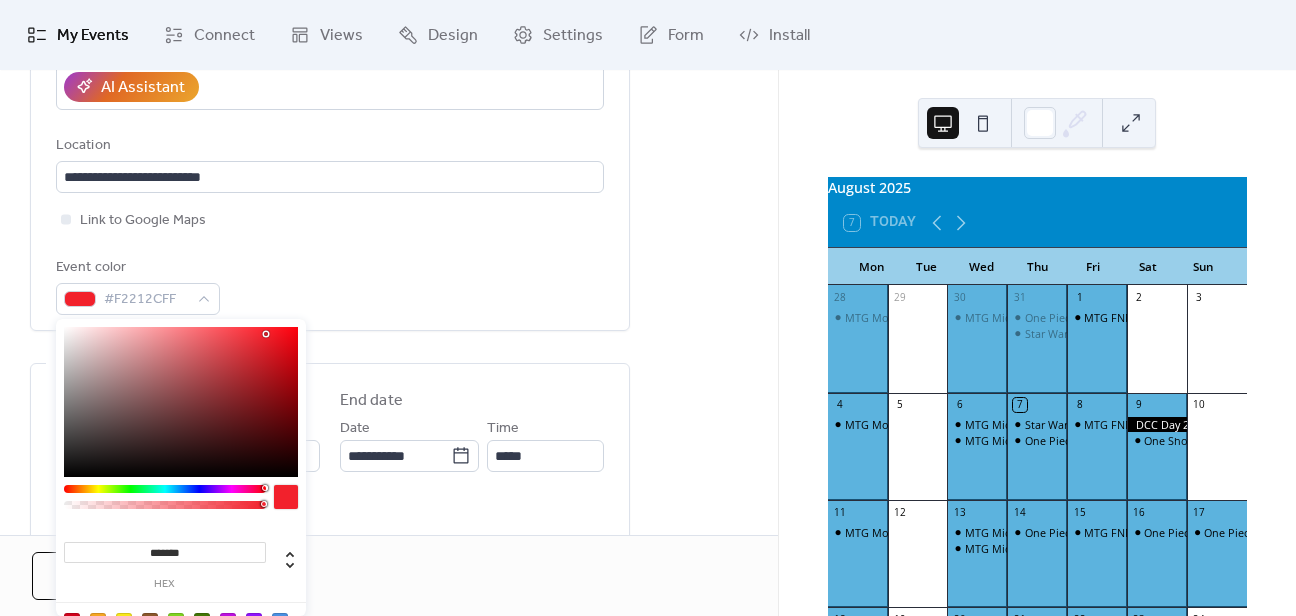 drag, startPoint x: 221, startPoint y: 428, endPoint x: 266, endPoint y: 333, distance: 105.11898 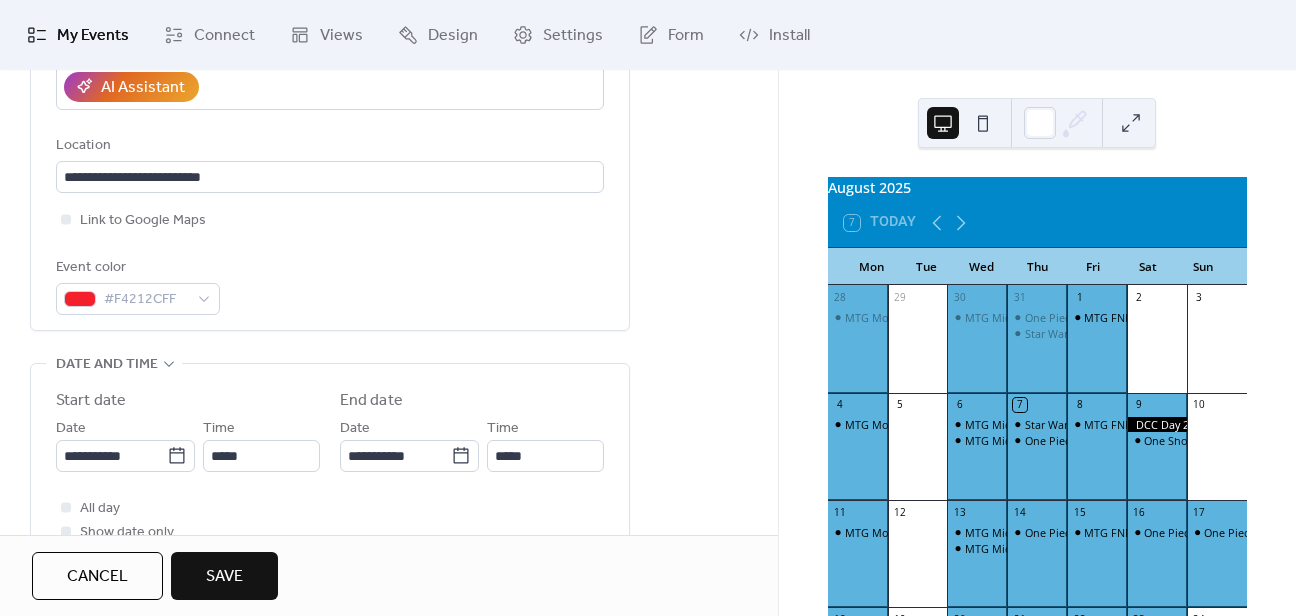 click on "**********" at bounding box center (330, 497) 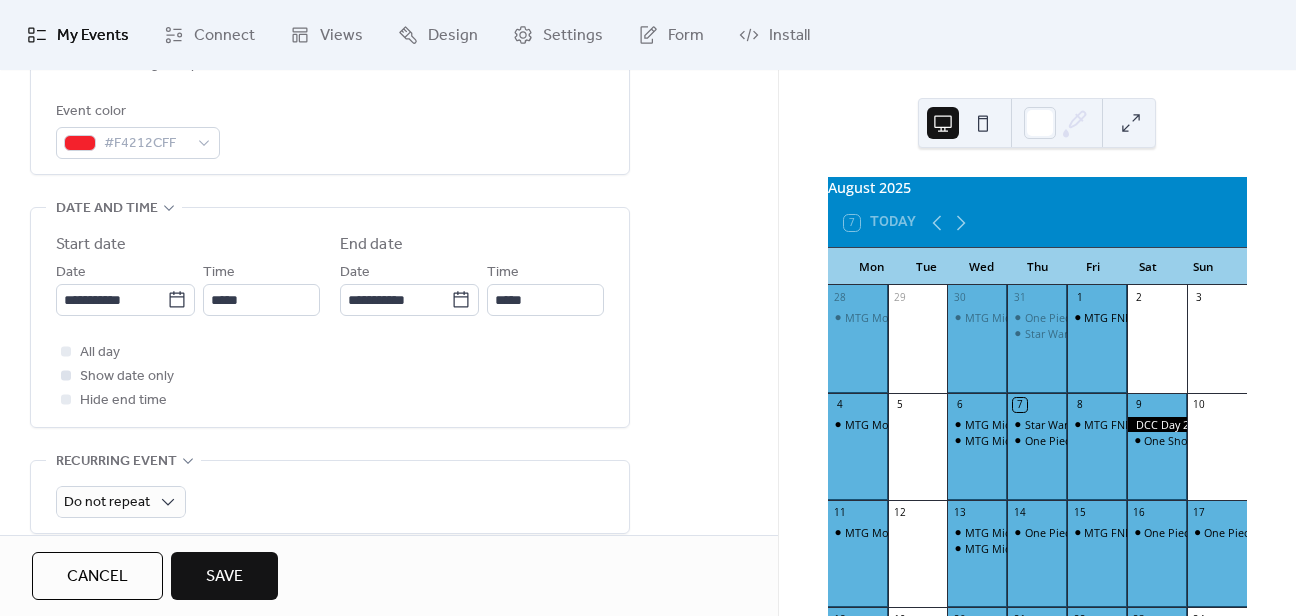 scroll, scrollTop: 560, scrollLeft: 0, axis: vertical 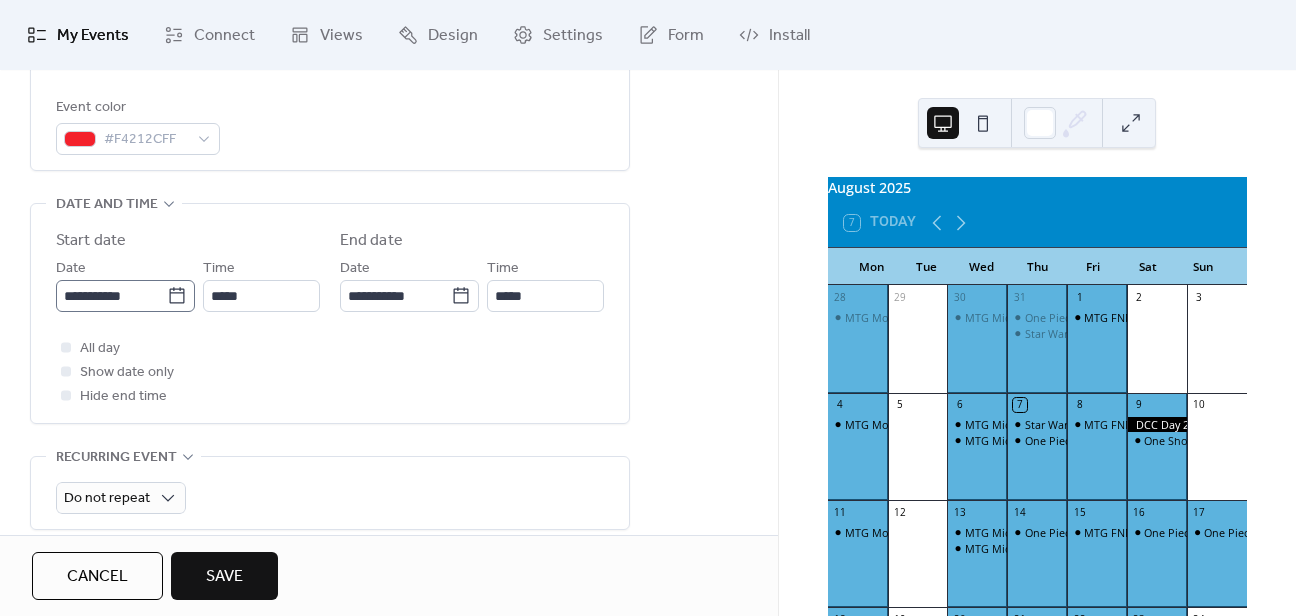 click 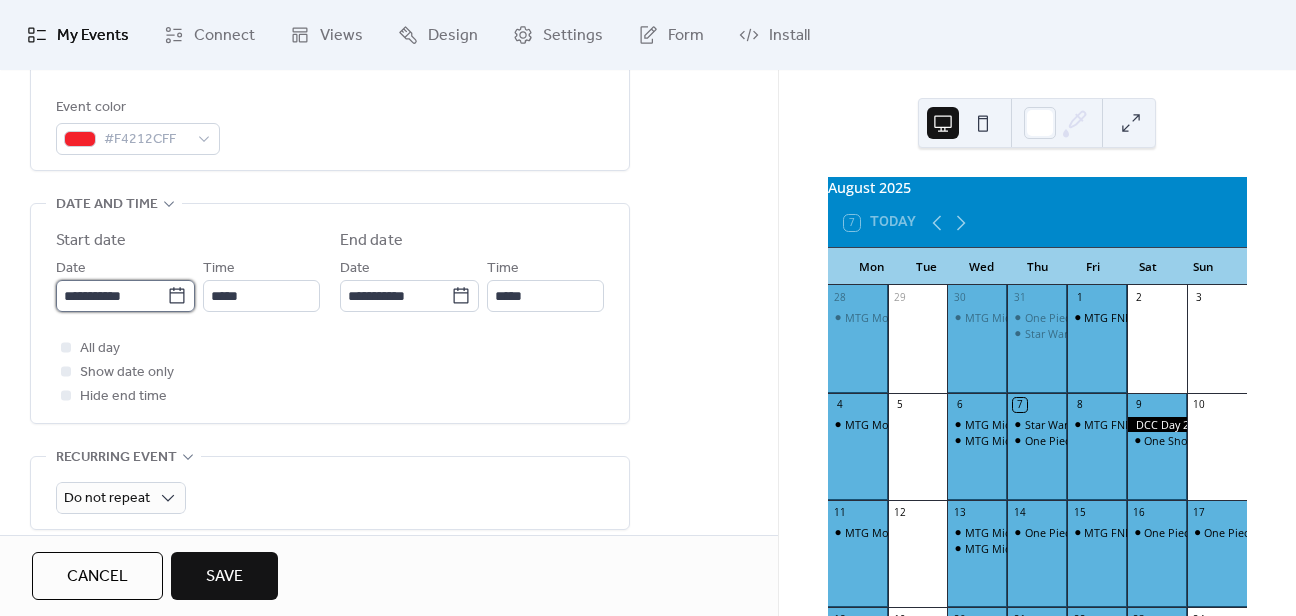 click on "**********" at bounding box center [111, 296] 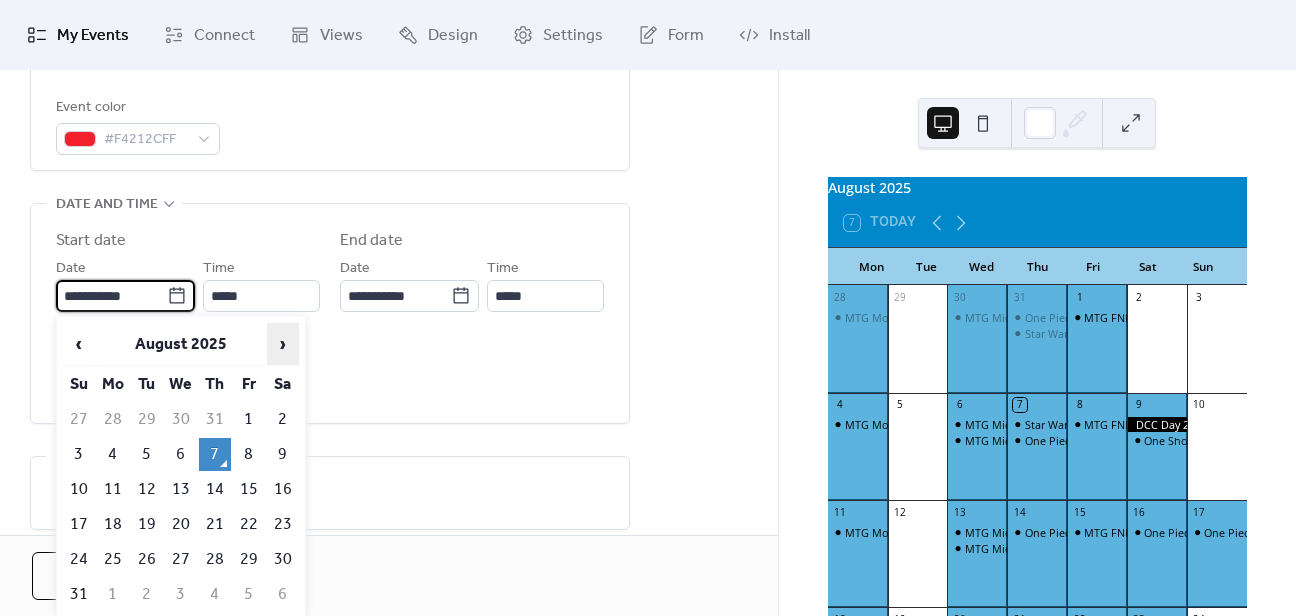 click on "›" at bounding box center [283, 344] 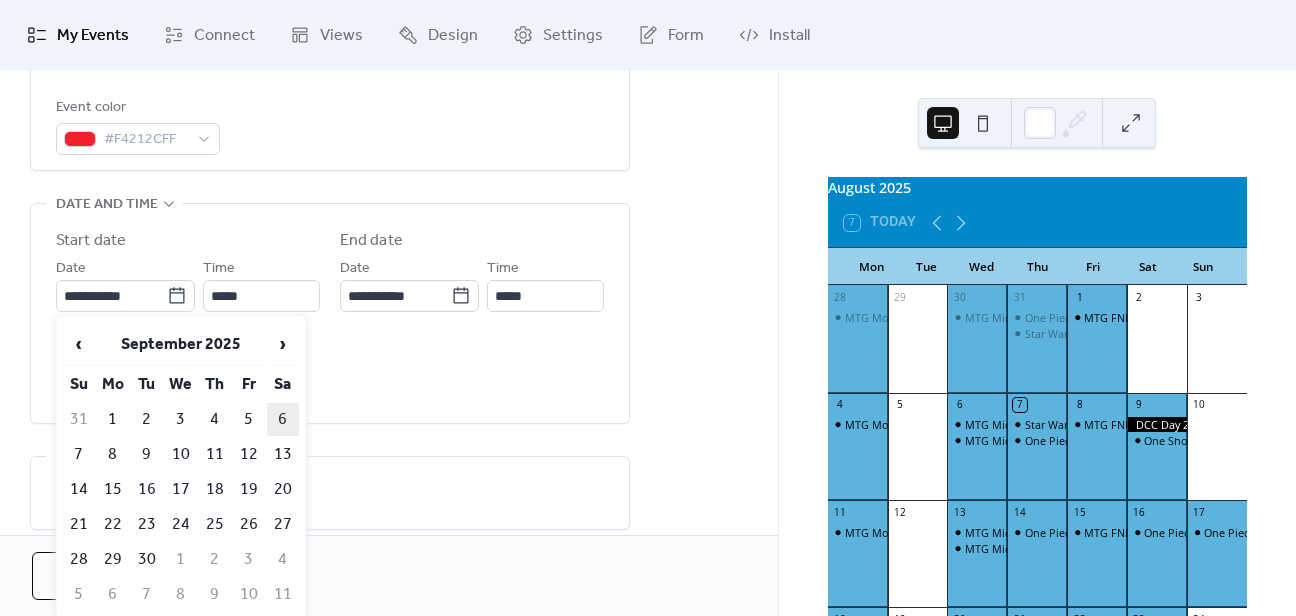 click on "6" at bounding box center [283, 419] 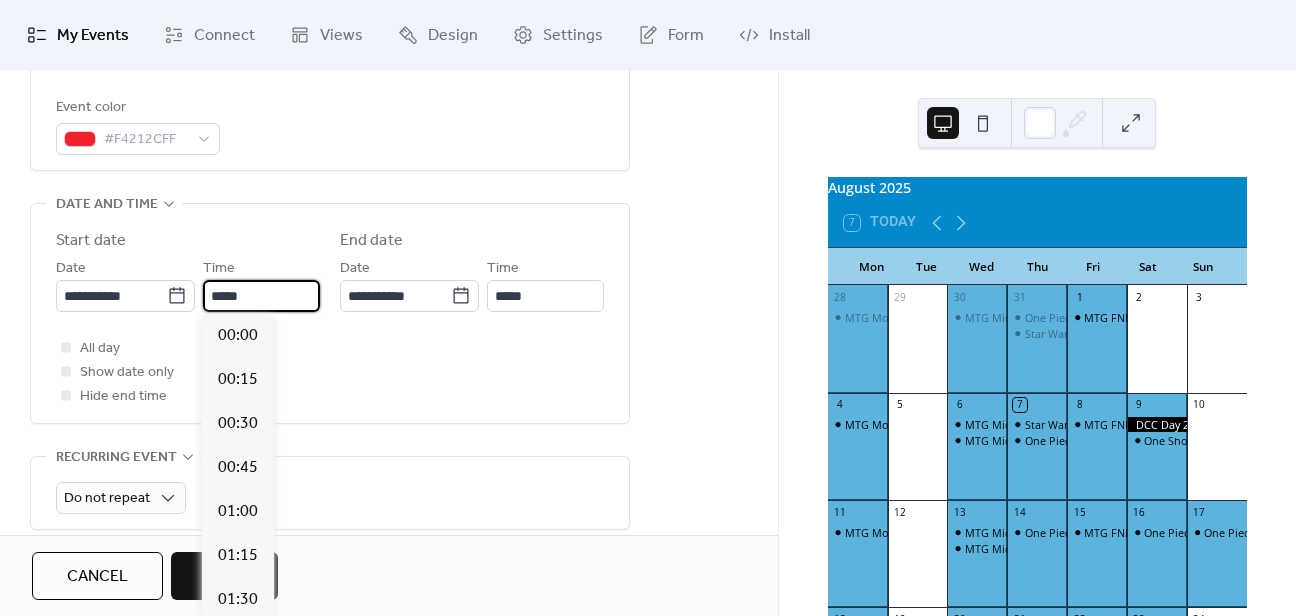 click on "*****" at bounding box center (261, 296) 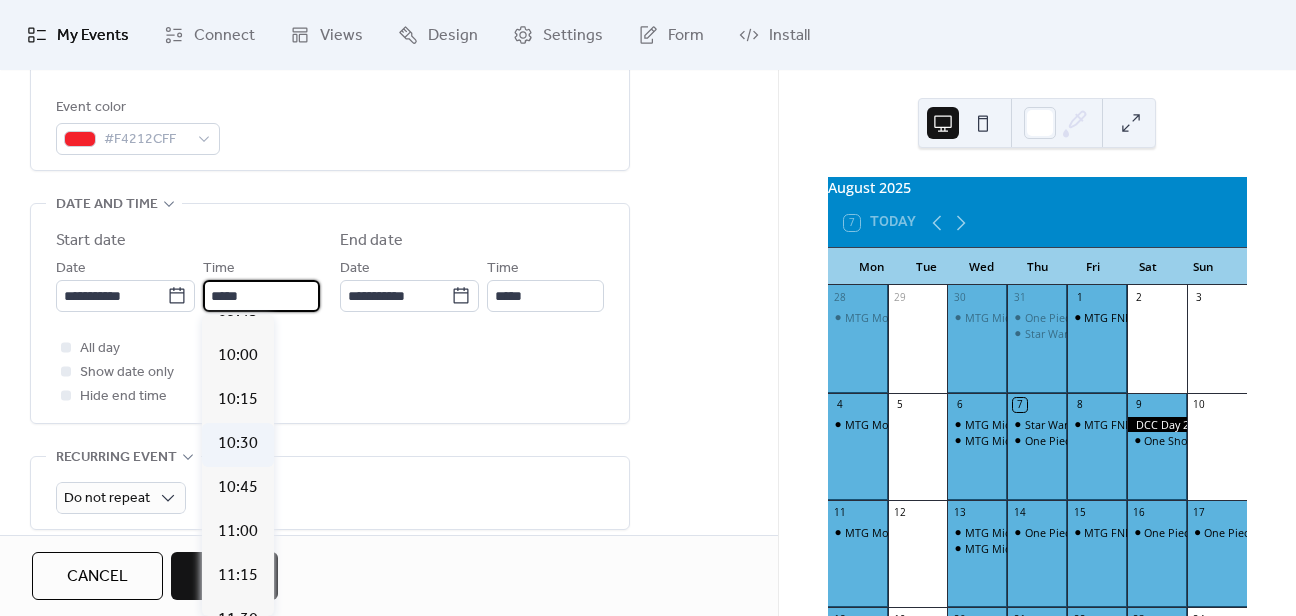 scroll, scrollTop: 1712, scrollLeft: 0, axis: vertical 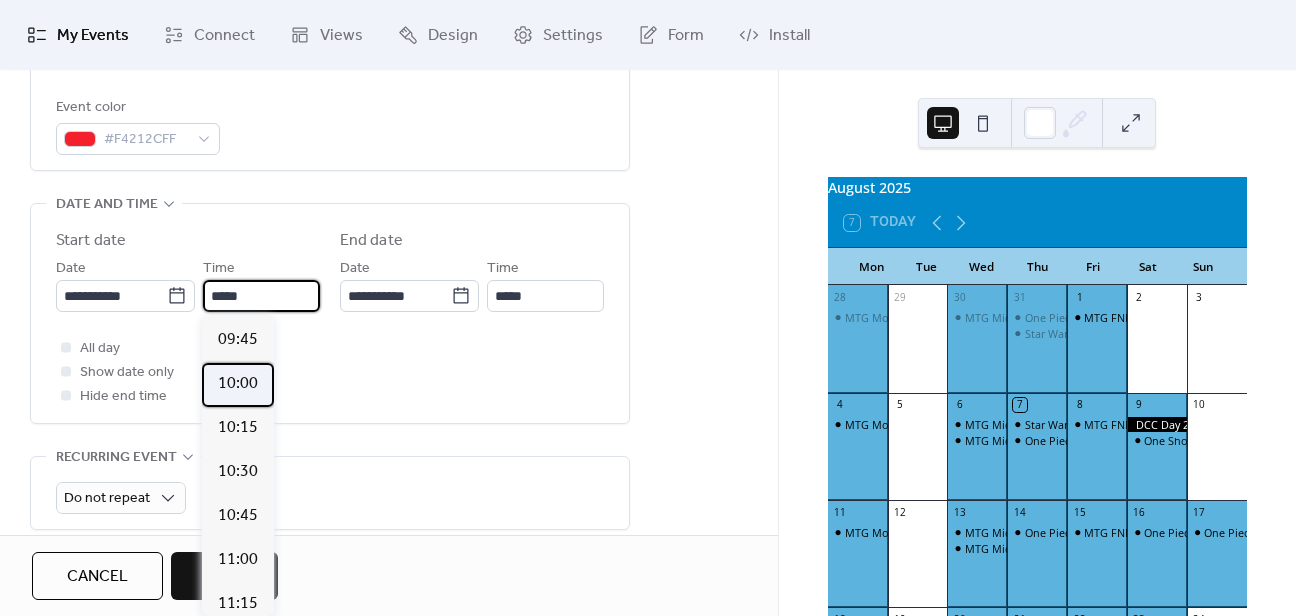 click on "10:00" at bounding box center (238, 384) 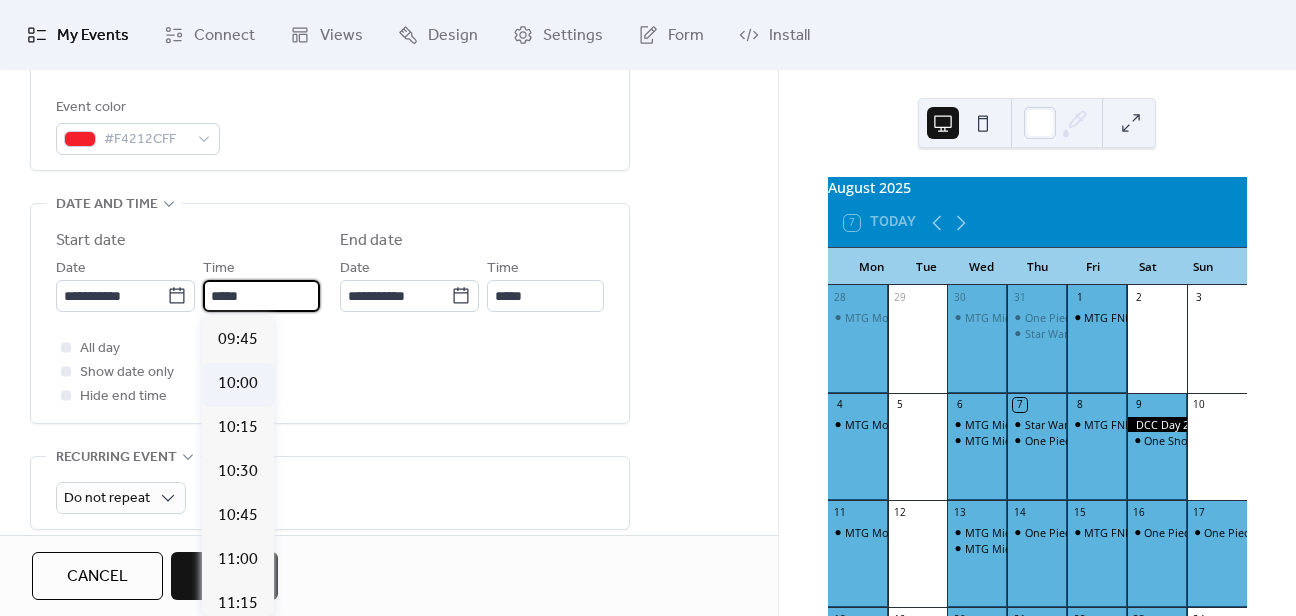 type on "*****" 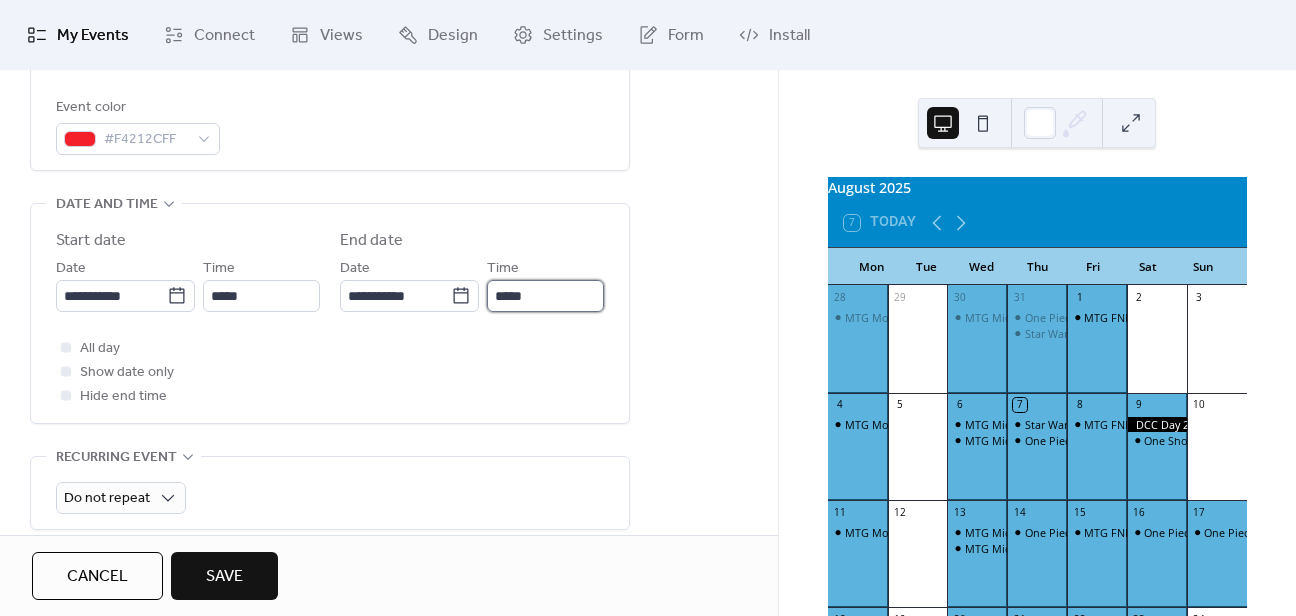 click on "*****" at bounding box center [545, 296] 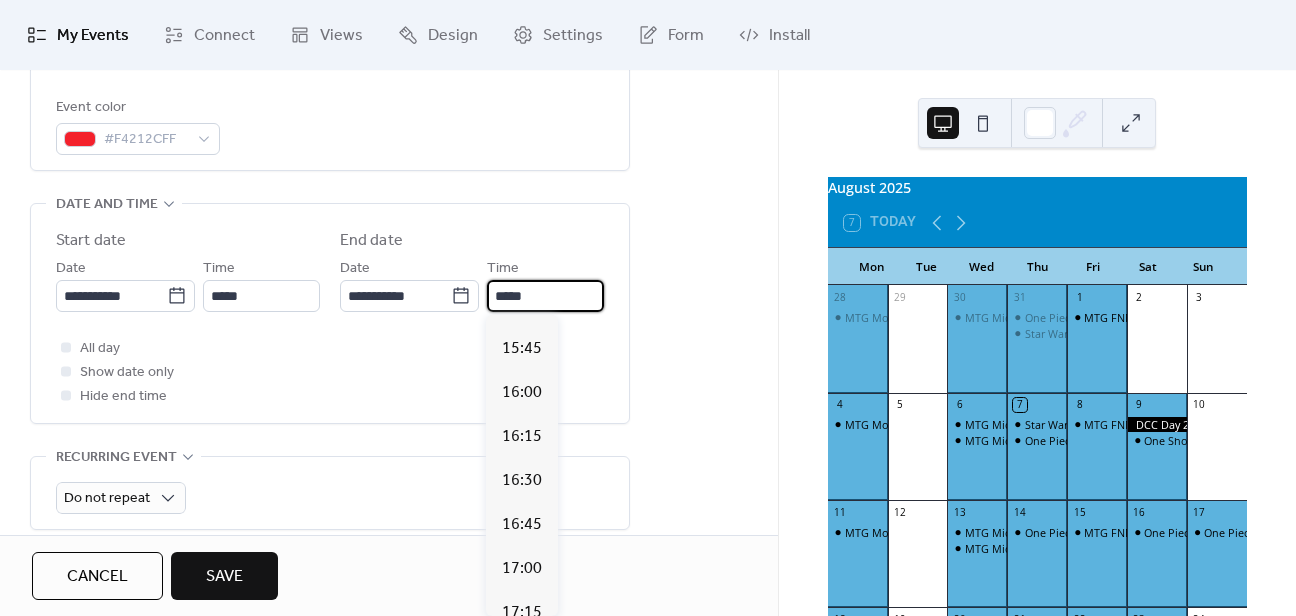scroll, scrollTop: 1040, scrollLeft: 0, axis: vertical 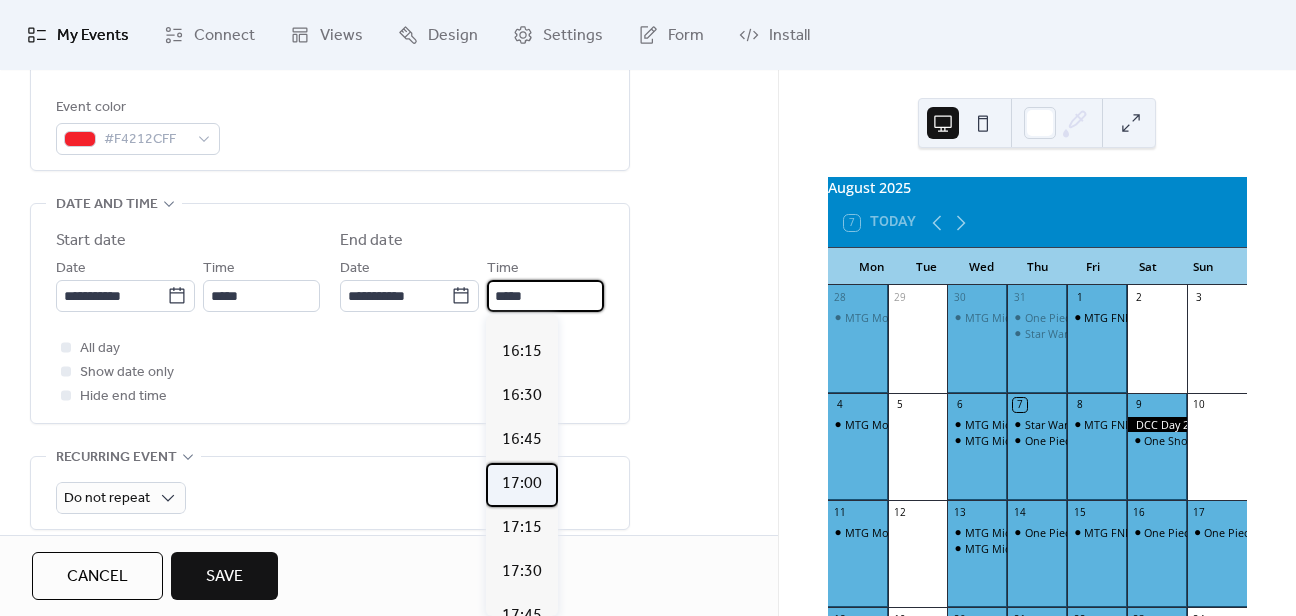 click on "17:00" at bounding box center [522, 484] 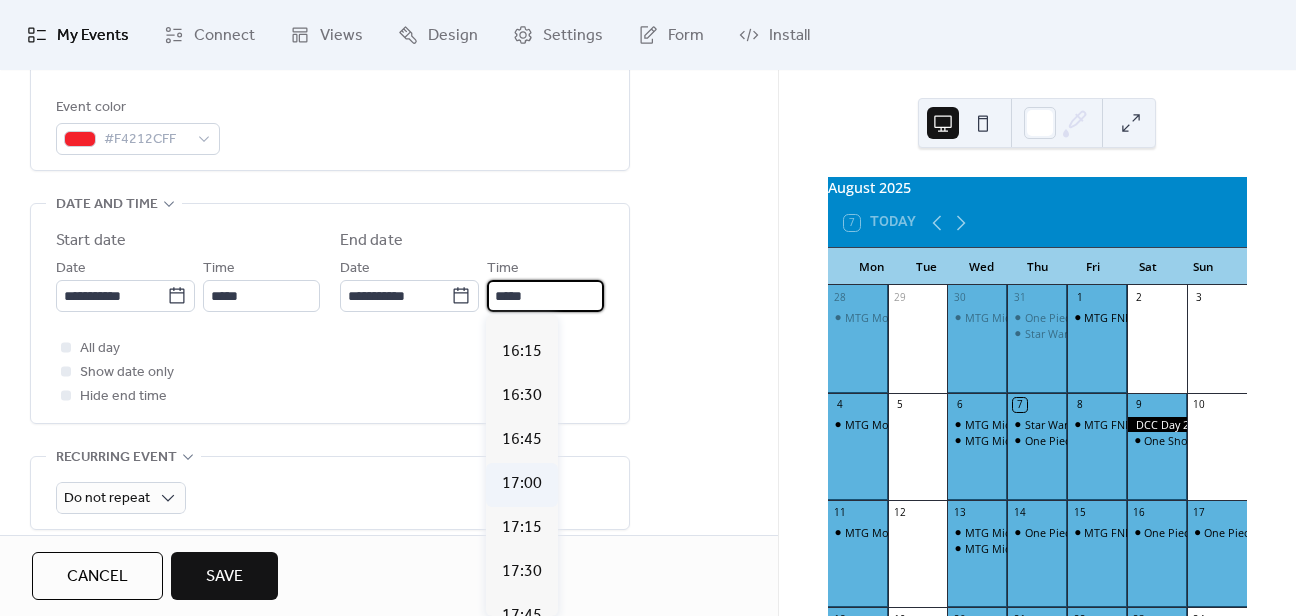 type on "*****" 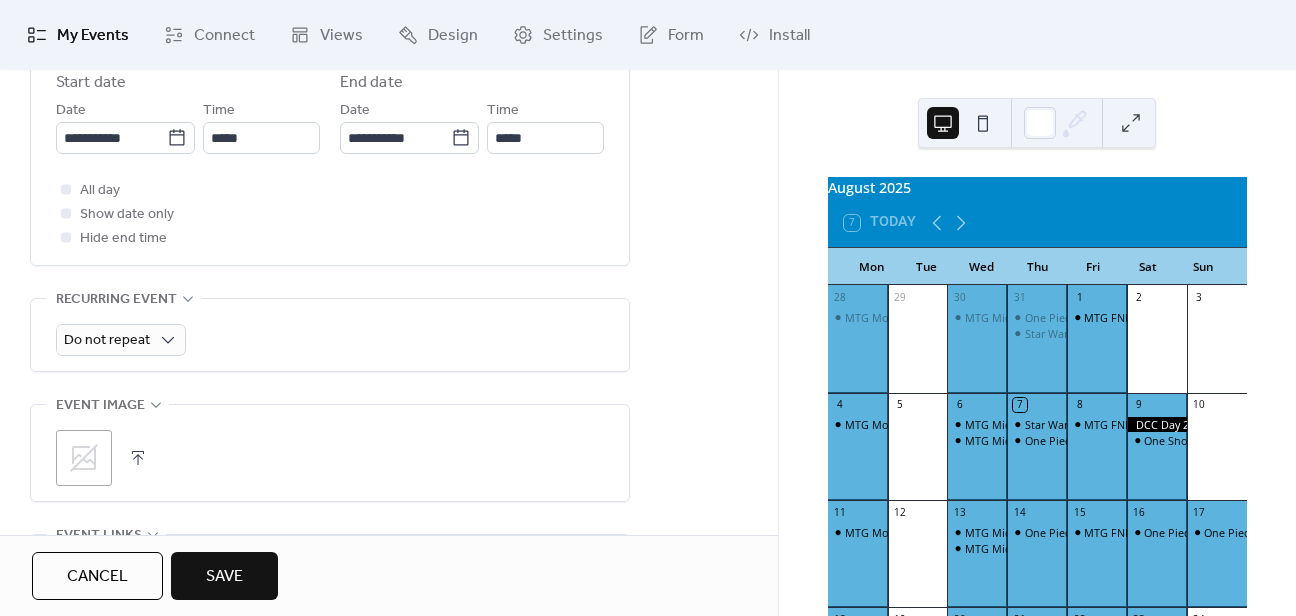 scroll, scrollTop: 720, scrollLeft: 0, axis: vertical 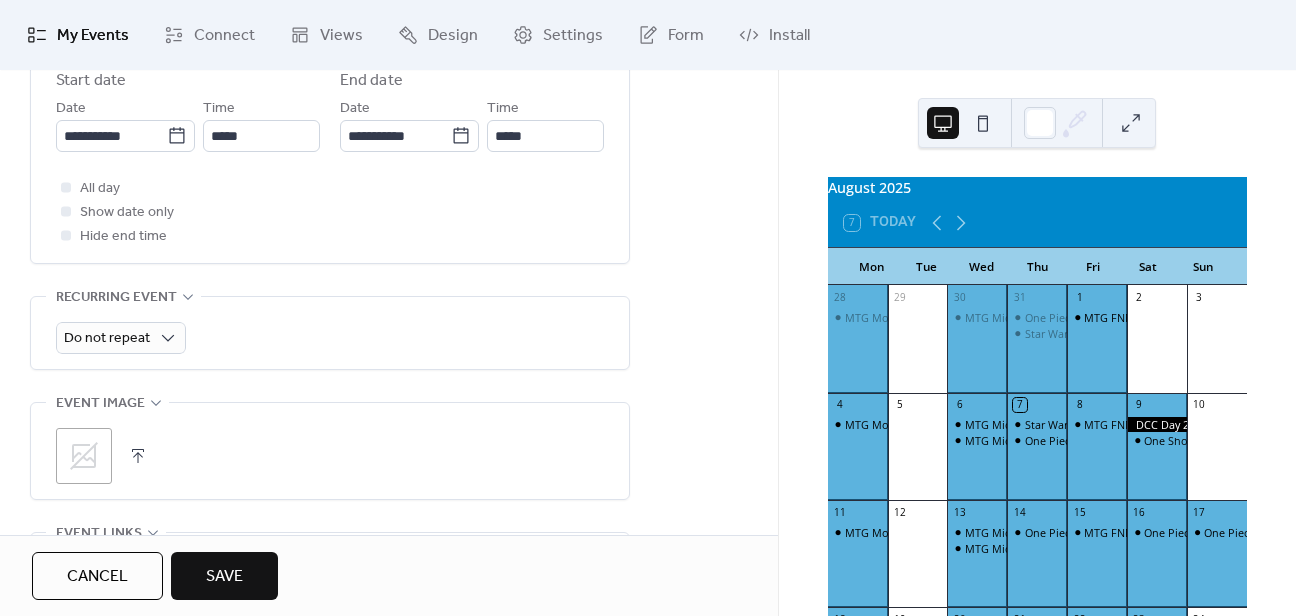 click on ";" at bounding box center [84, 456] 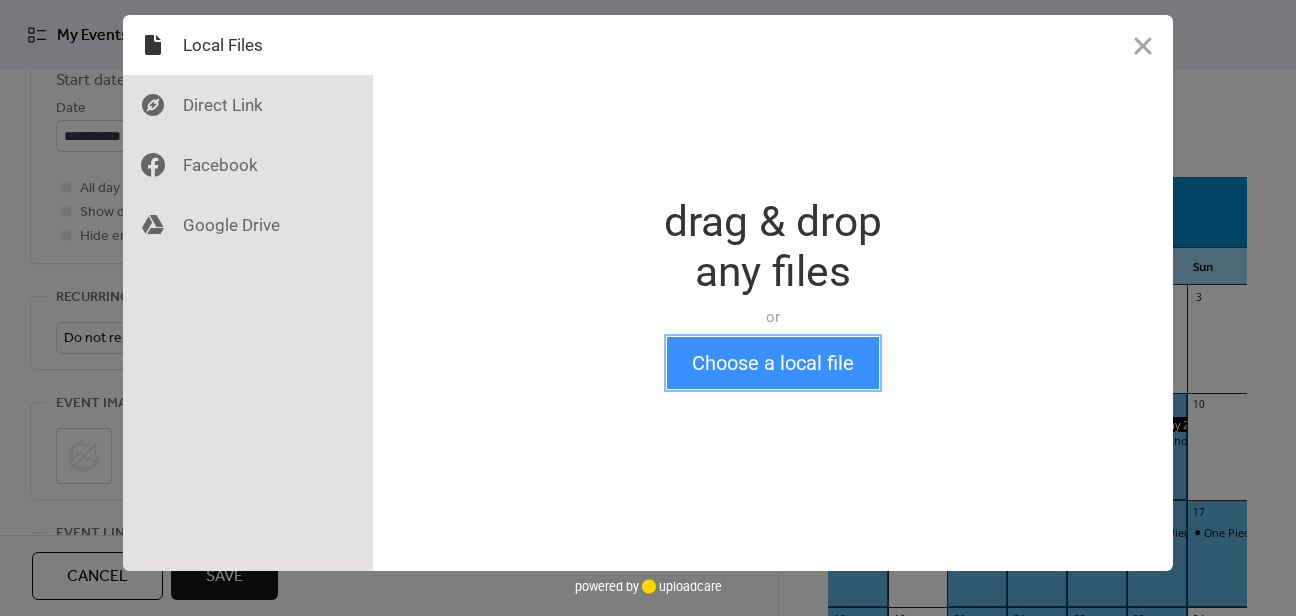 click on "Choose a local file" at bounding box center (773, 363) 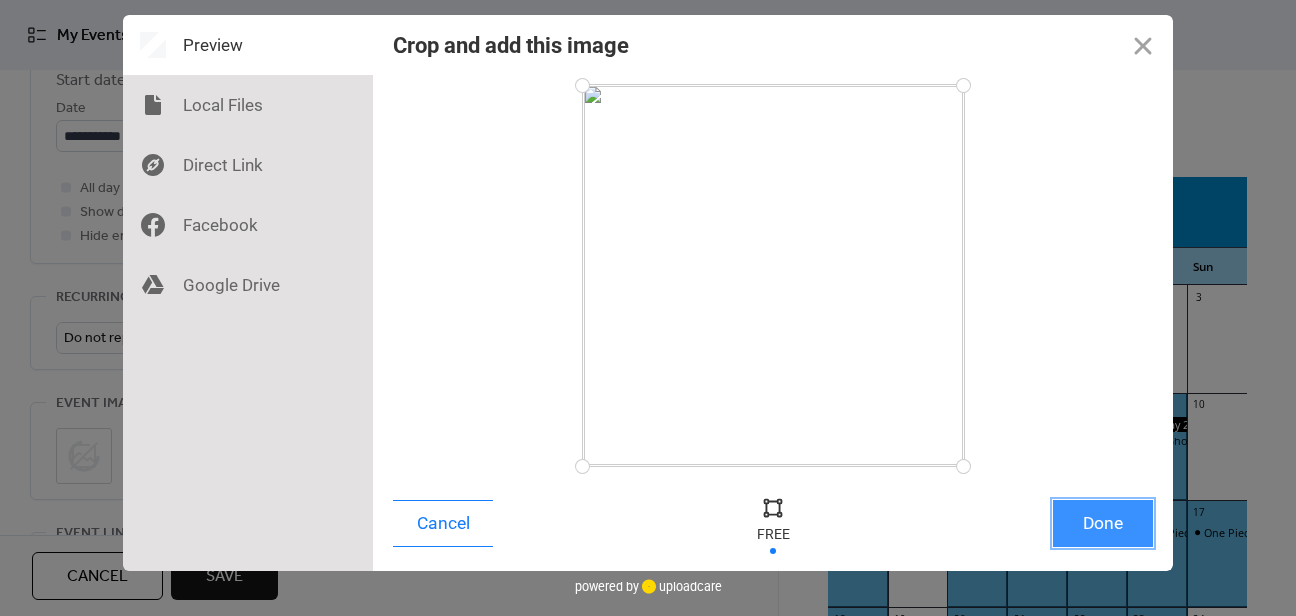 click on "Done" at bounding box center (1103, 523) 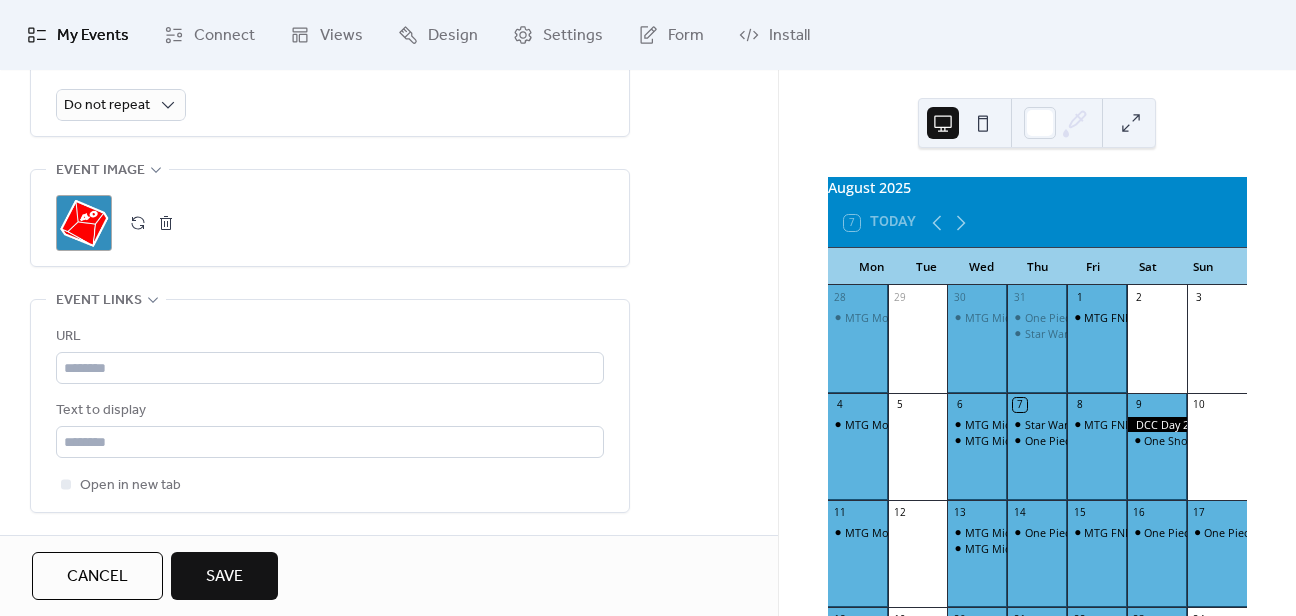 scroll, scrollTop: 960, scrollLeft: 0, axis: vertical 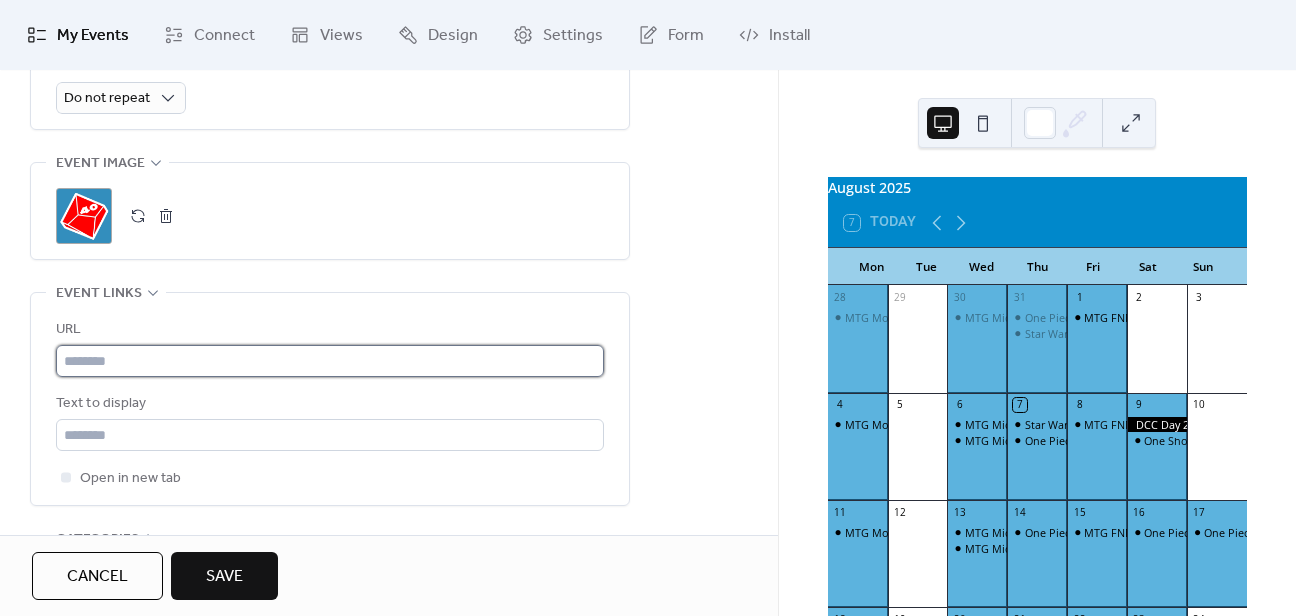 click at bounding box center [330, 361] 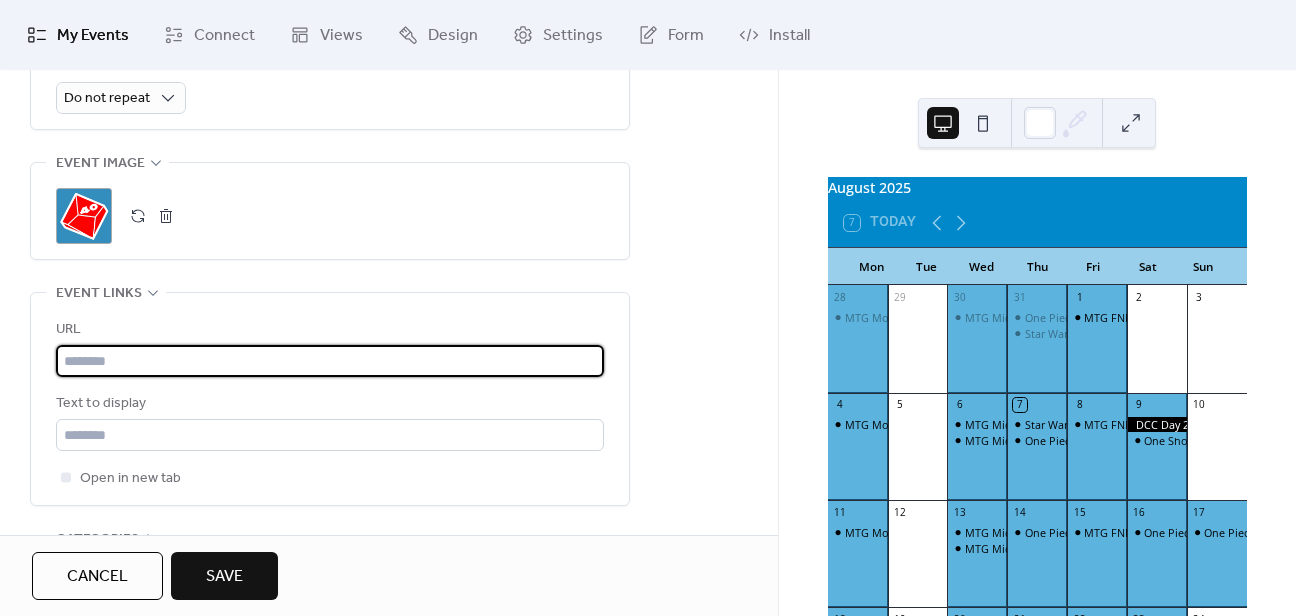 paste on "**********" 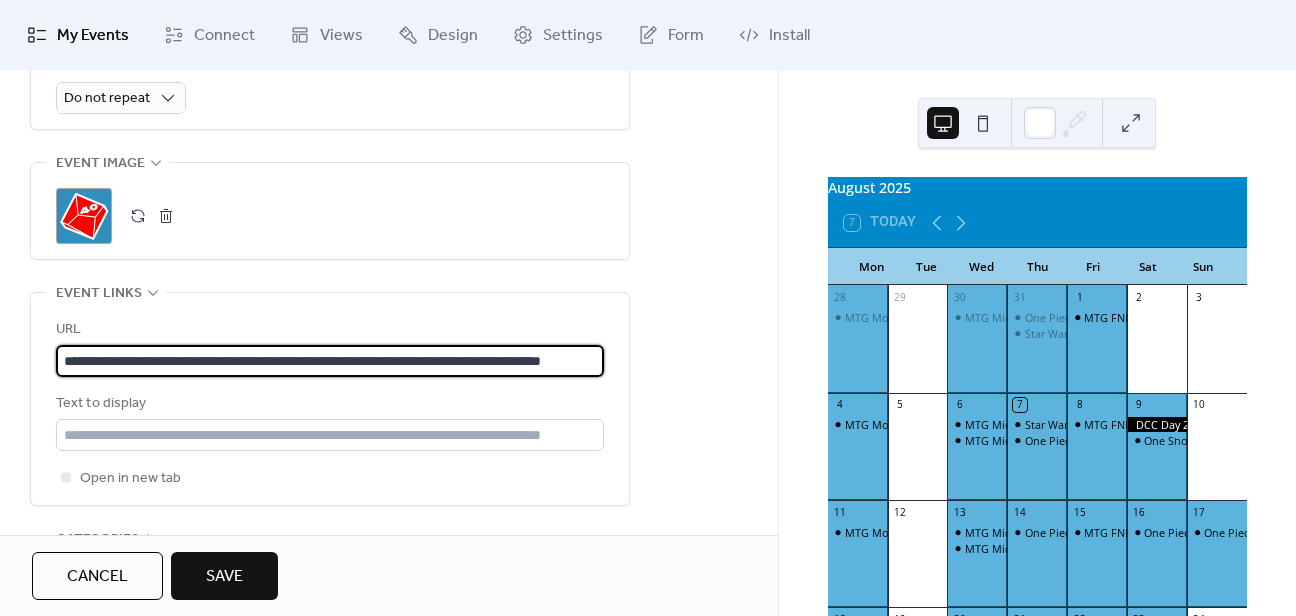 scroll, scrollTop: 0, scrollLeft: 92, axis: horizontal 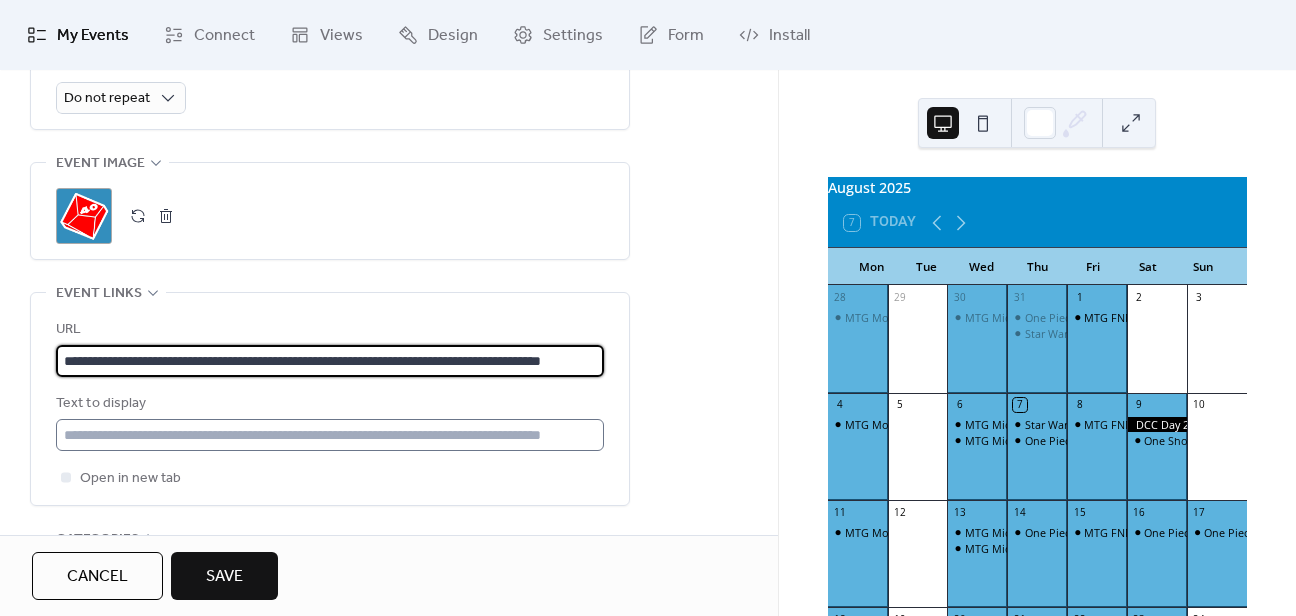 type on "**********" 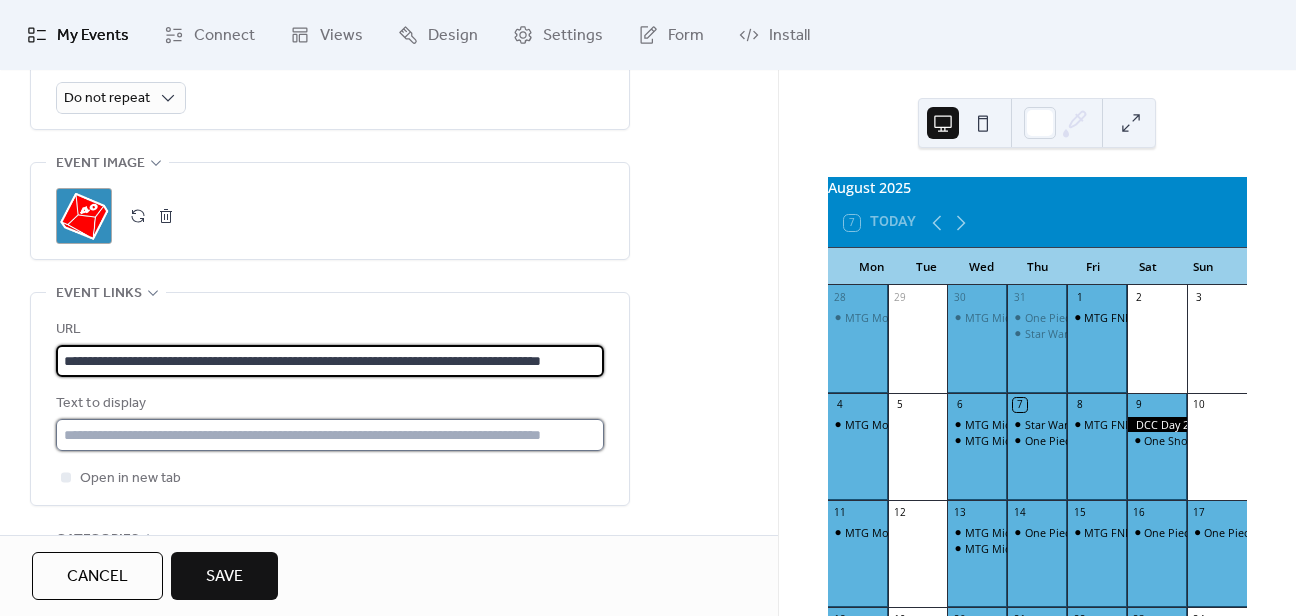 click at bounding box center [330, 435] 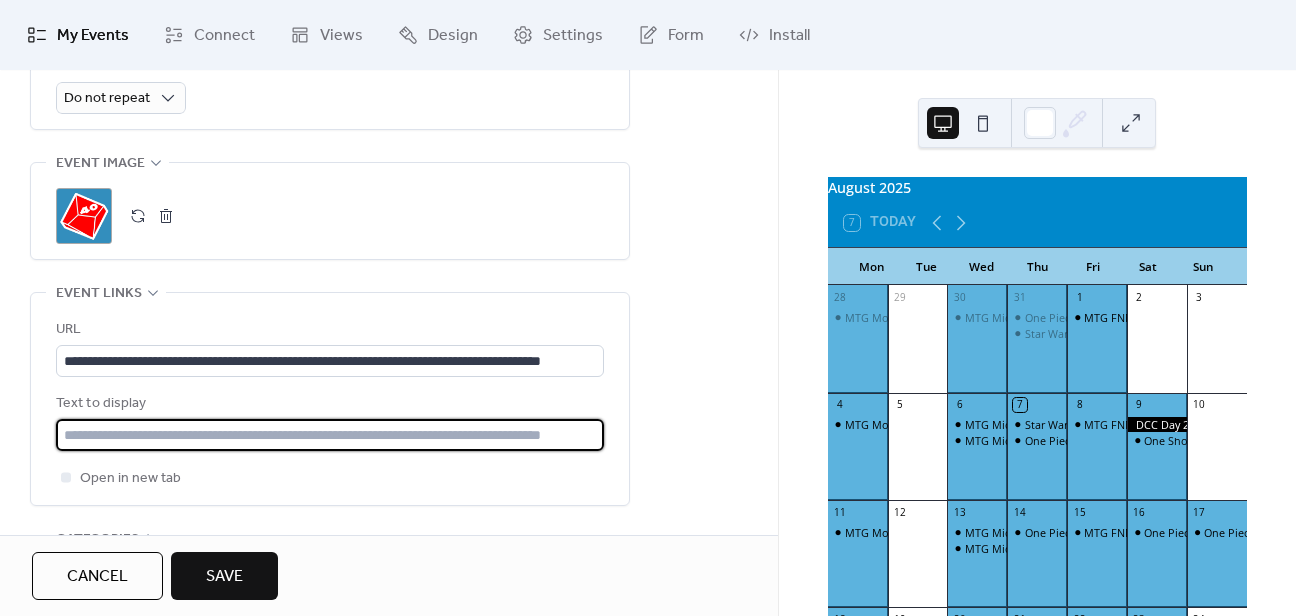 type on "**********" 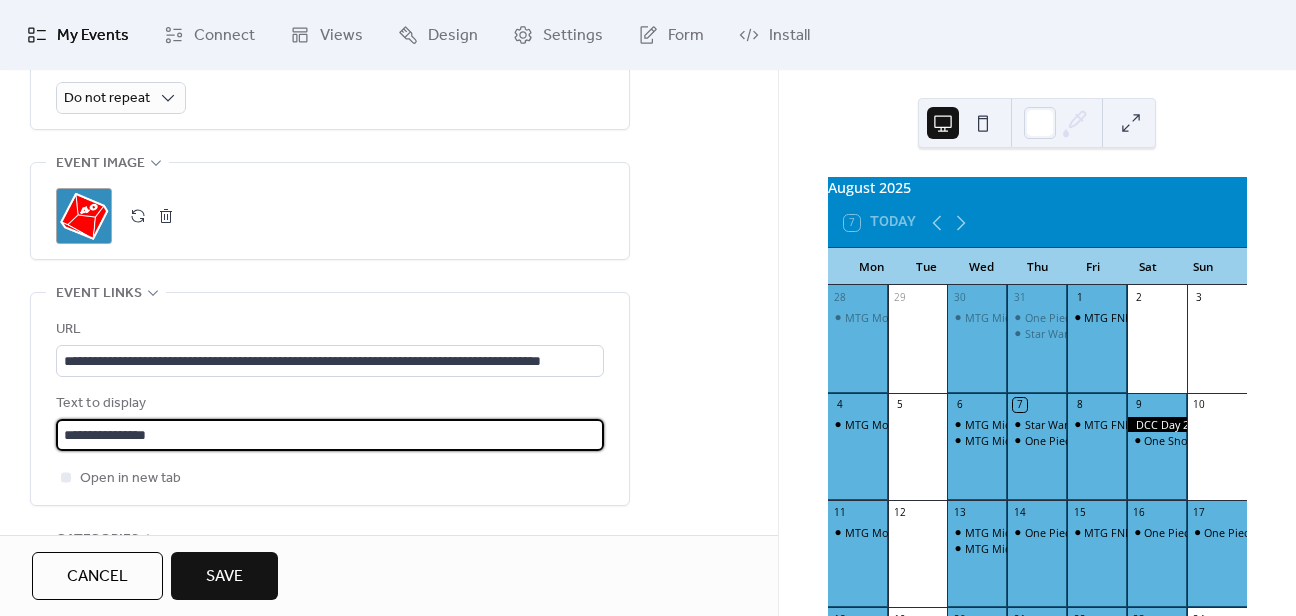 click on "**********" at bounding box center [330, 399] 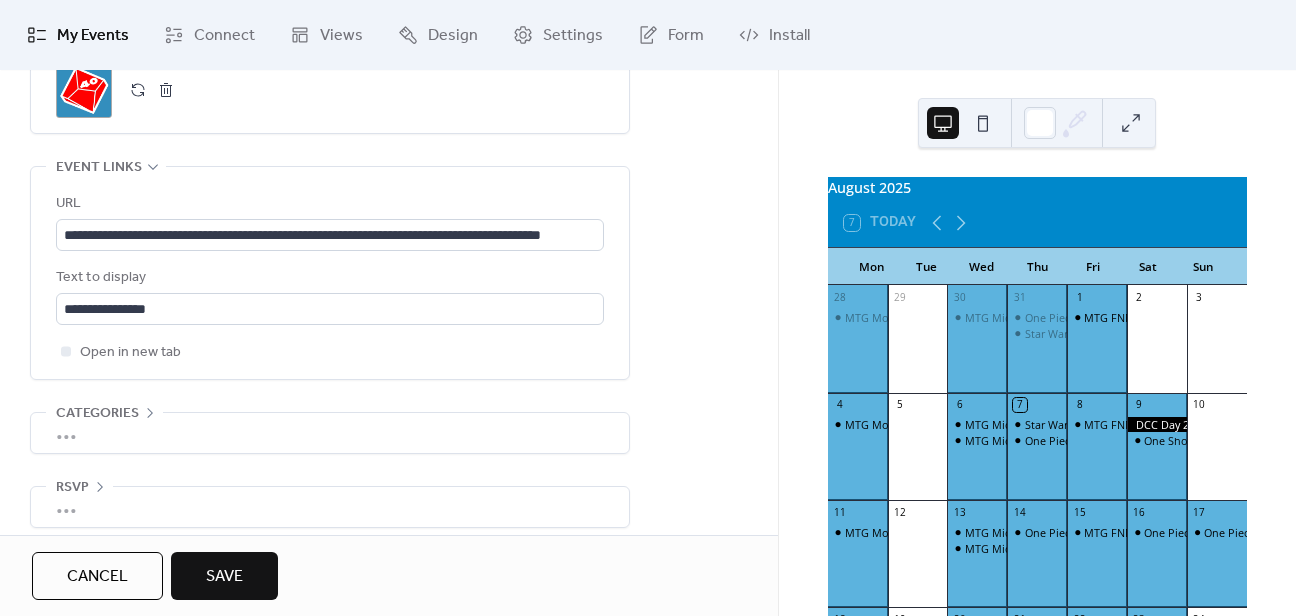 scroll, scrollTop: 1099, scrollLeft: 0, axis: vertical 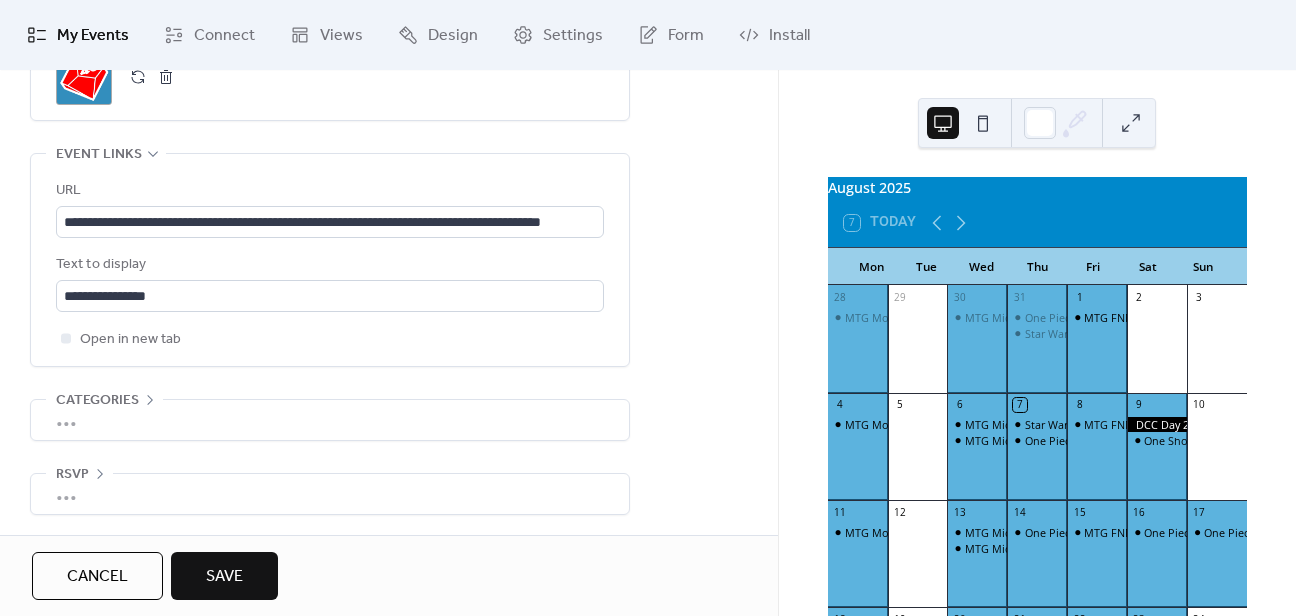 click on "Save" at bounding box center (224, 577) 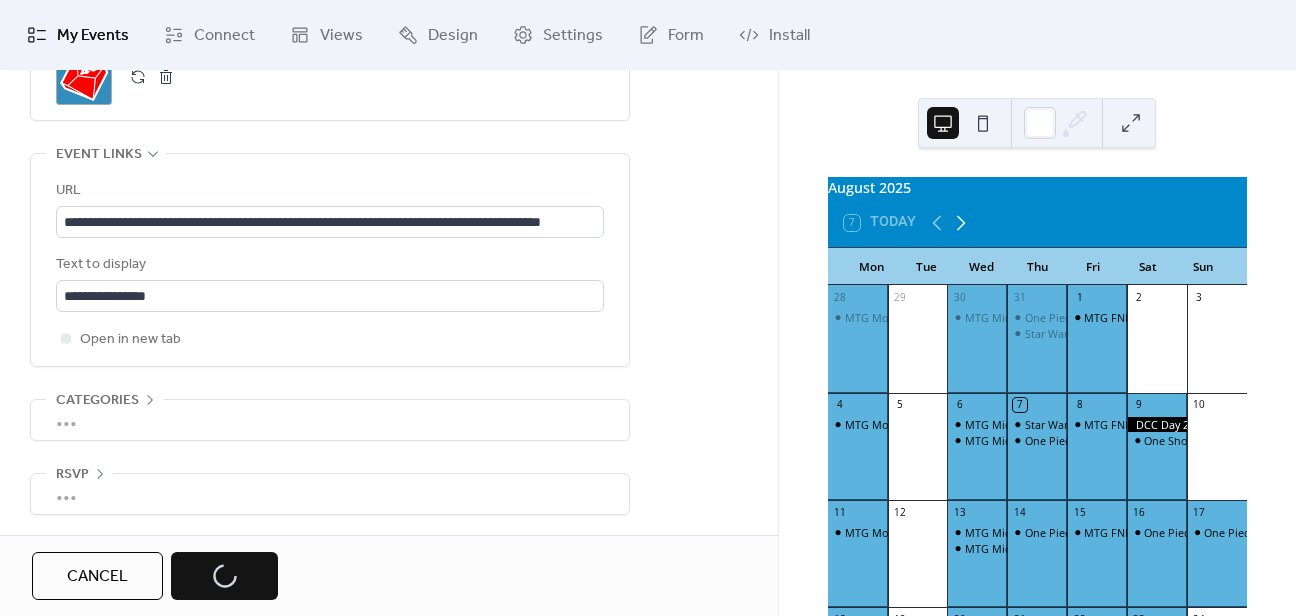 click 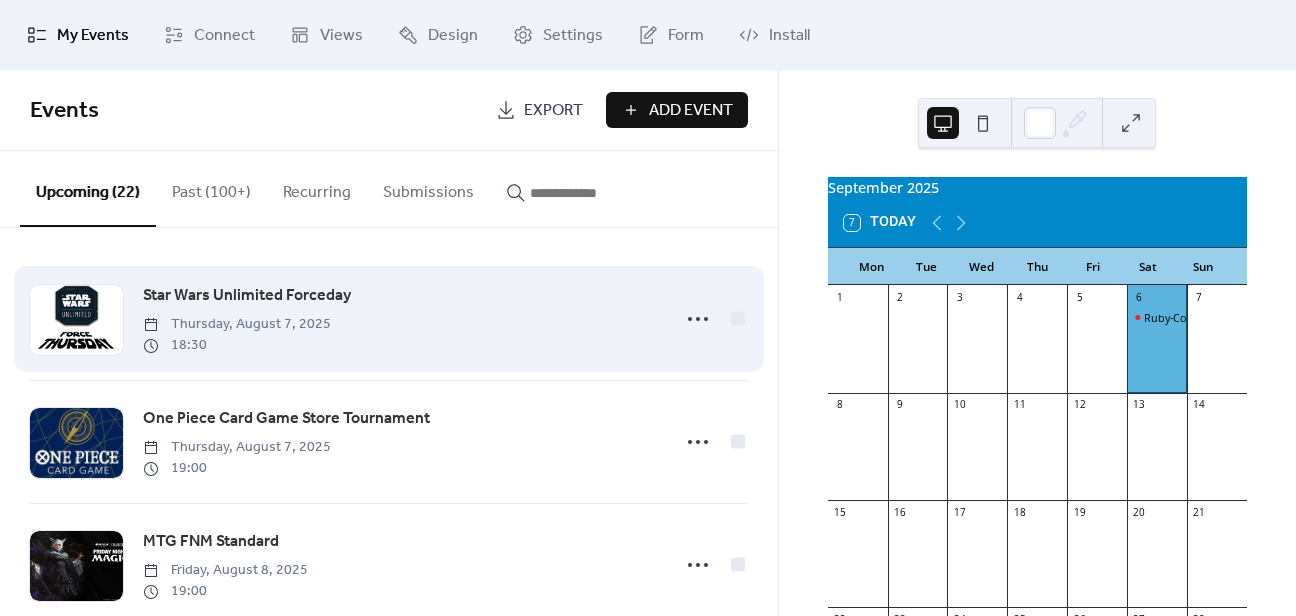 scroll, scrollTop: 0, scrollLeft: 0, axis: both 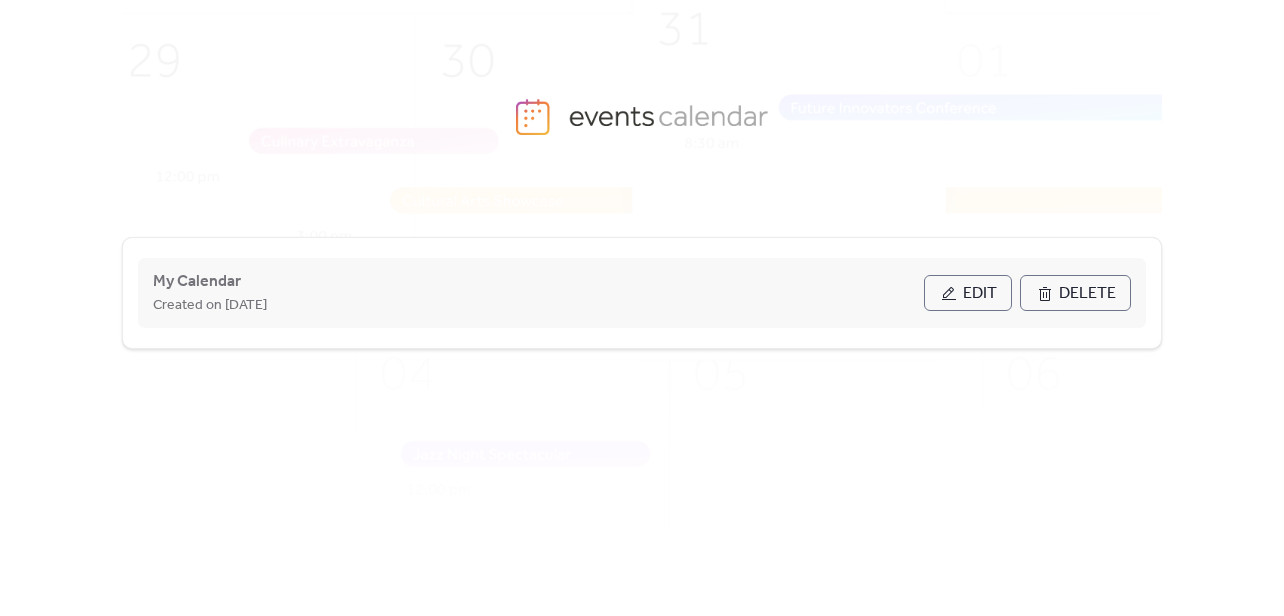 click on "Edit" at bounding box center (968, 293) 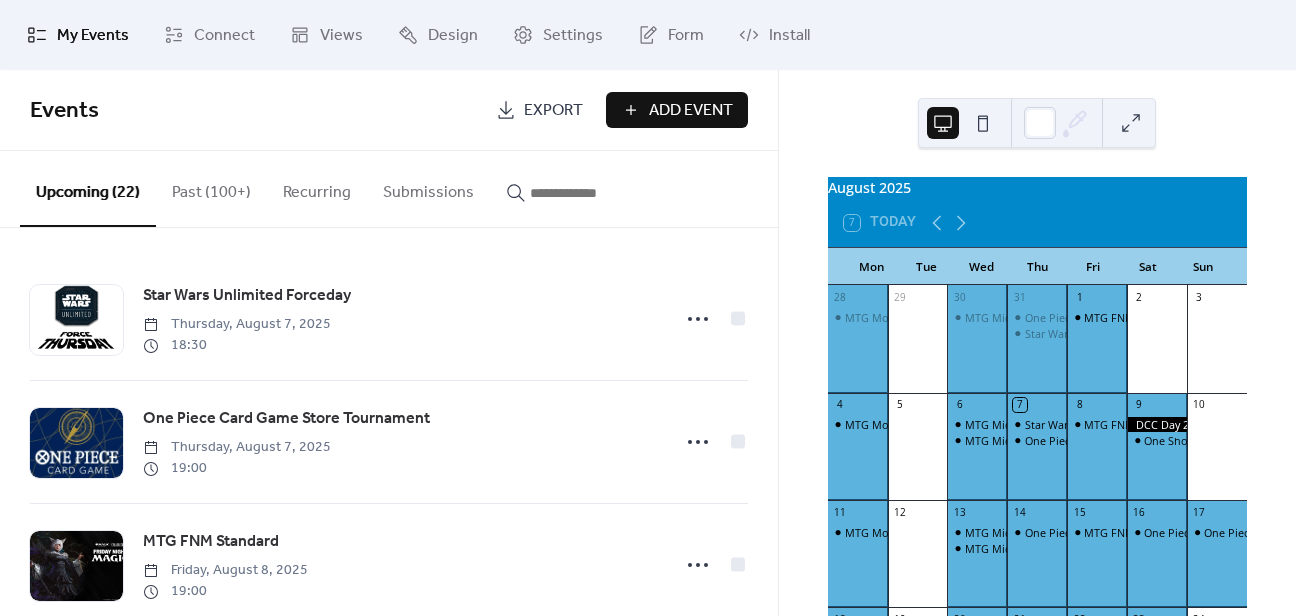 click on "Past (100+)" at bounding box center [211, 188] 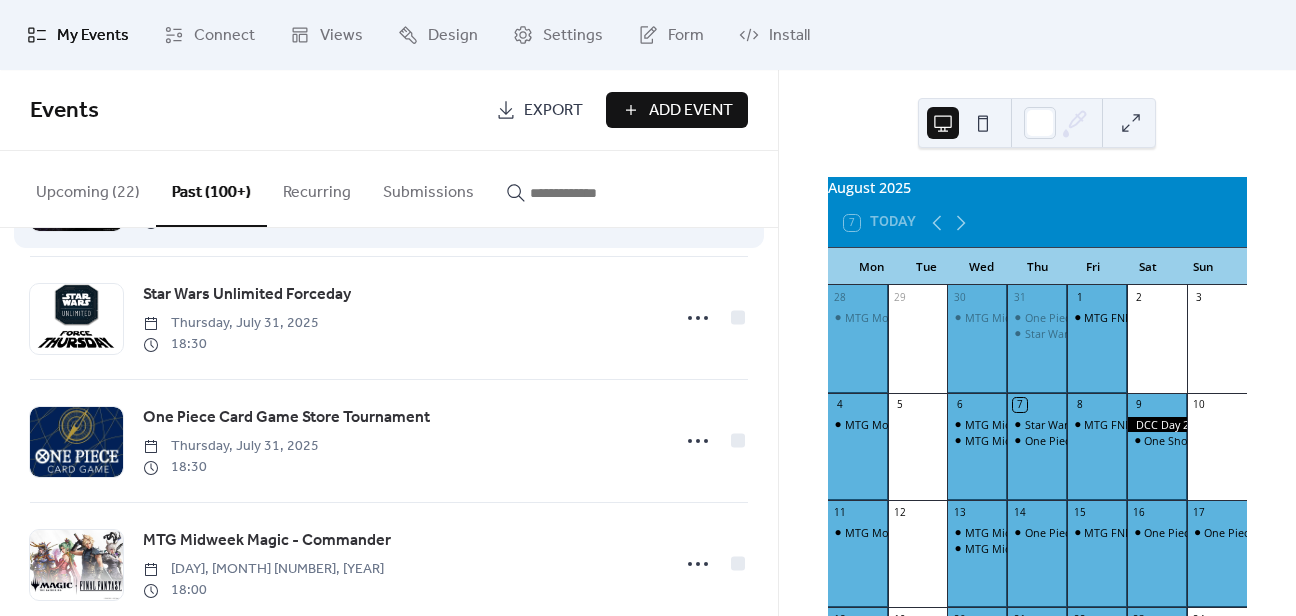 scroll, scrollTop: 480, scrollLeft: 0, axis: vertical 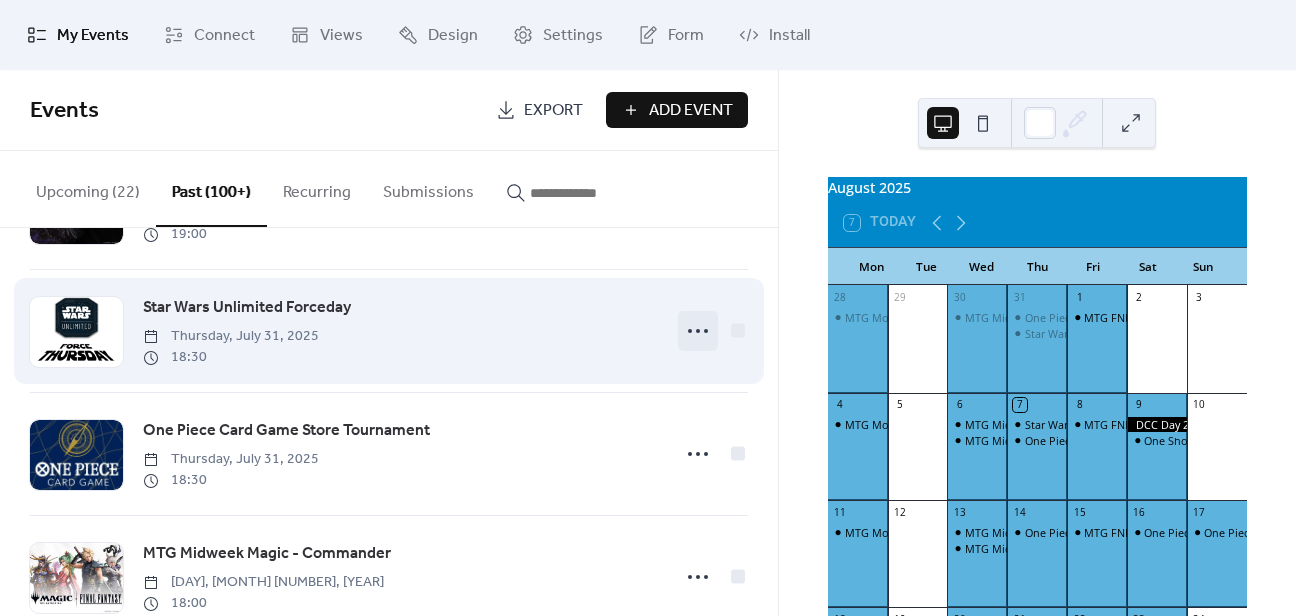 click 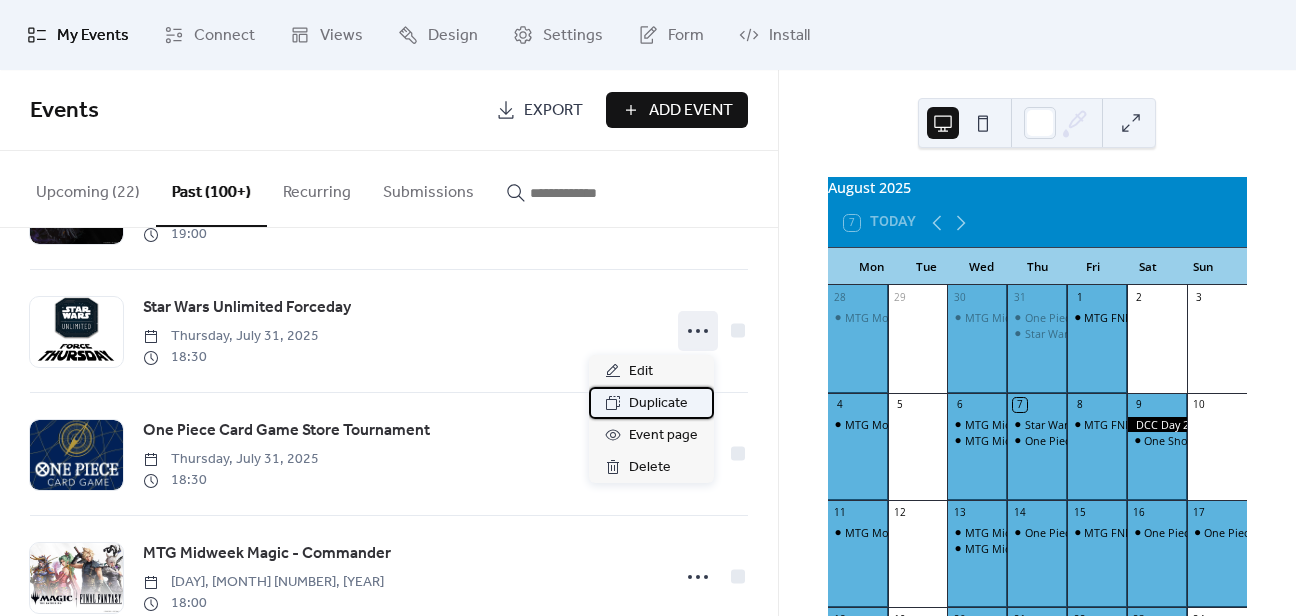 click on "Duplicate" at bounding box center (658, 404) 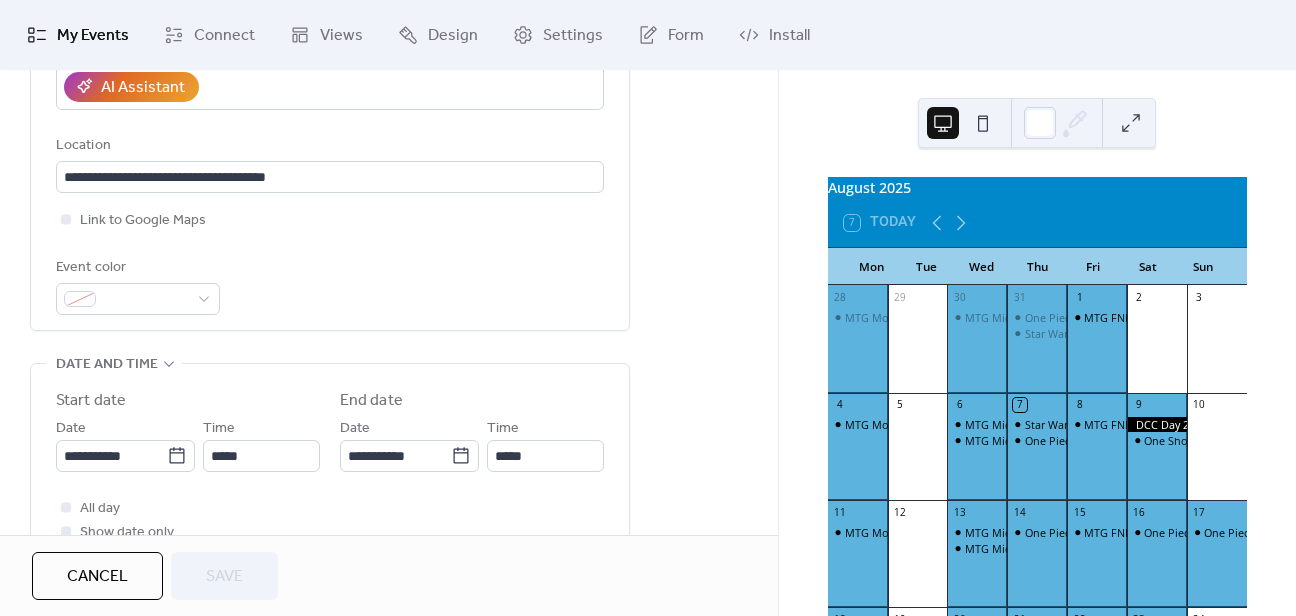 scroll, scrollTop: 480, scrollLeft: 0, axis: vertical 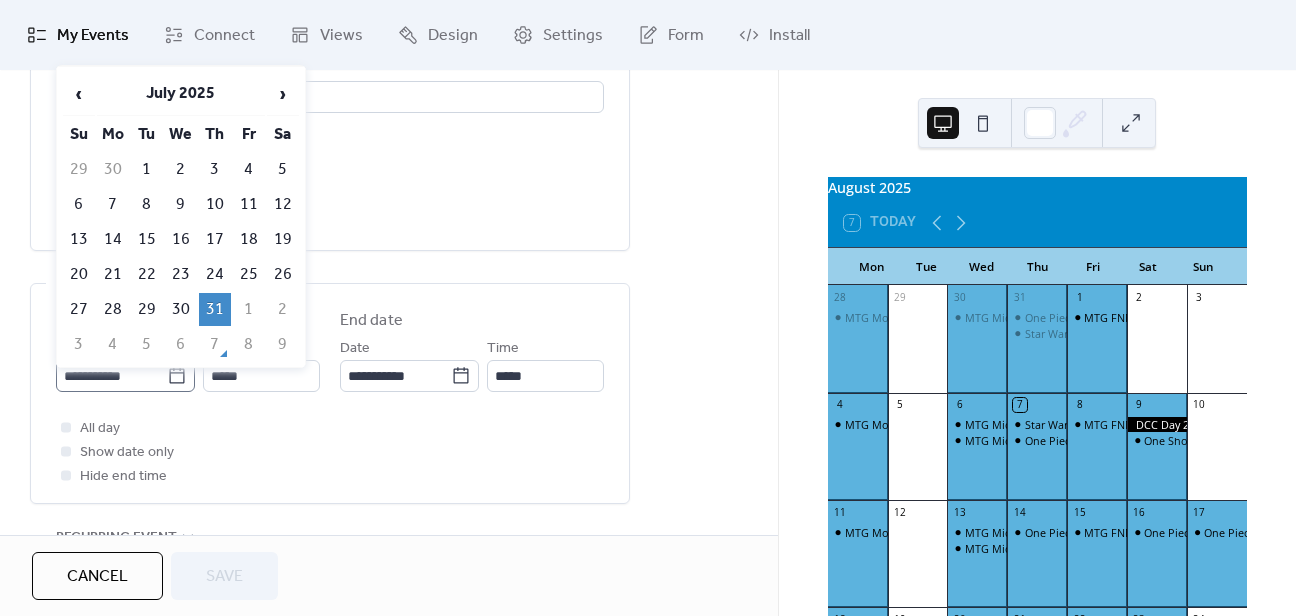 click 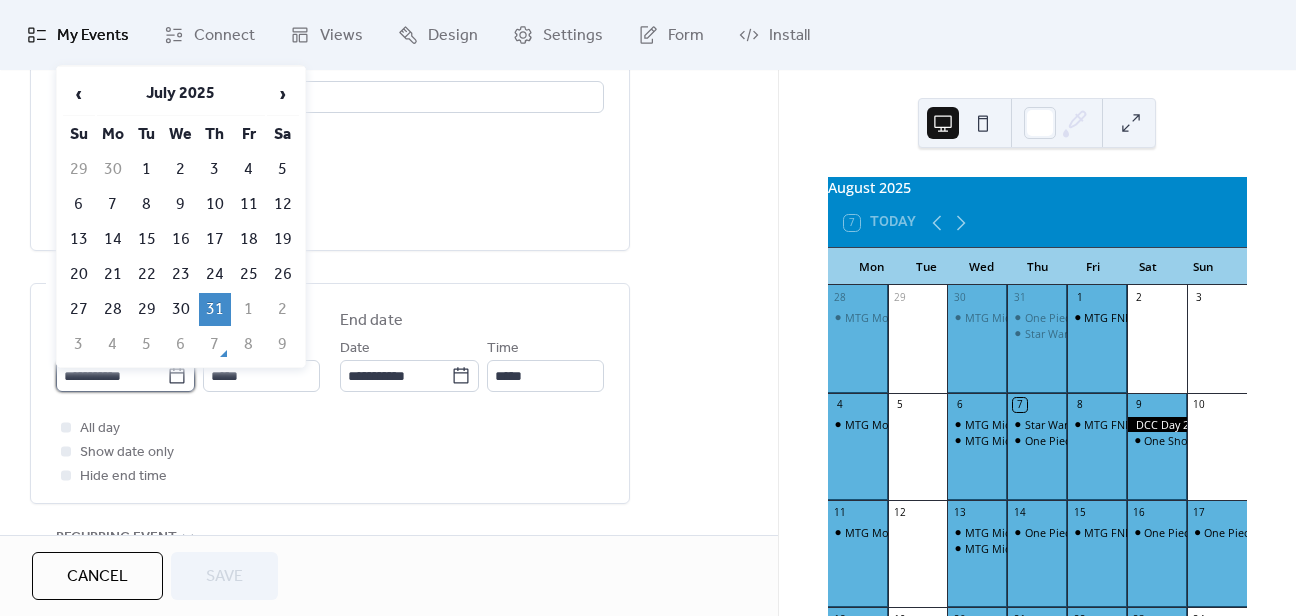 click on "**********" at bounding box center [111, 376] 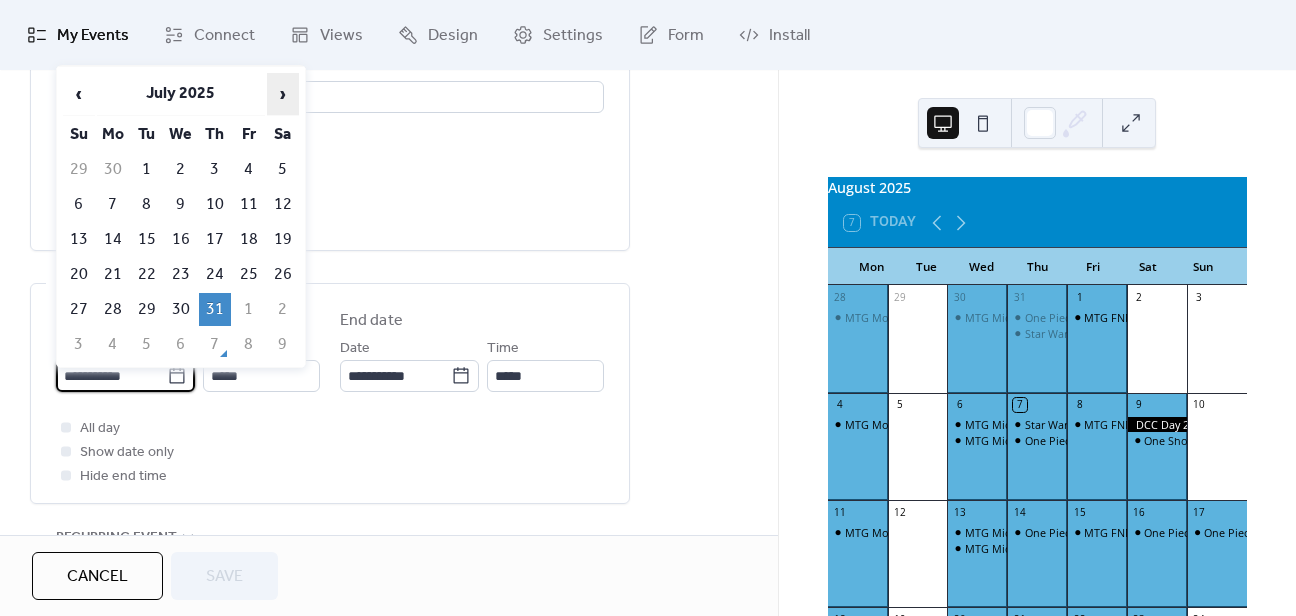 click on "›" at bounding box center (283, 94) 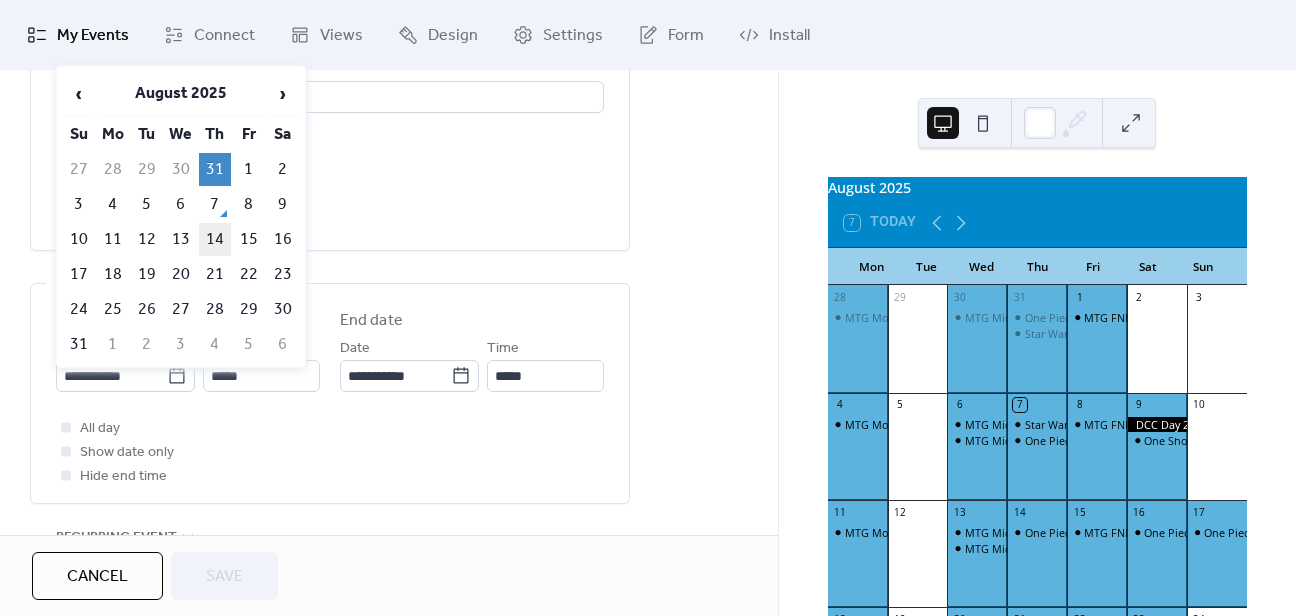click on "14" at bounding box center (215, 239) 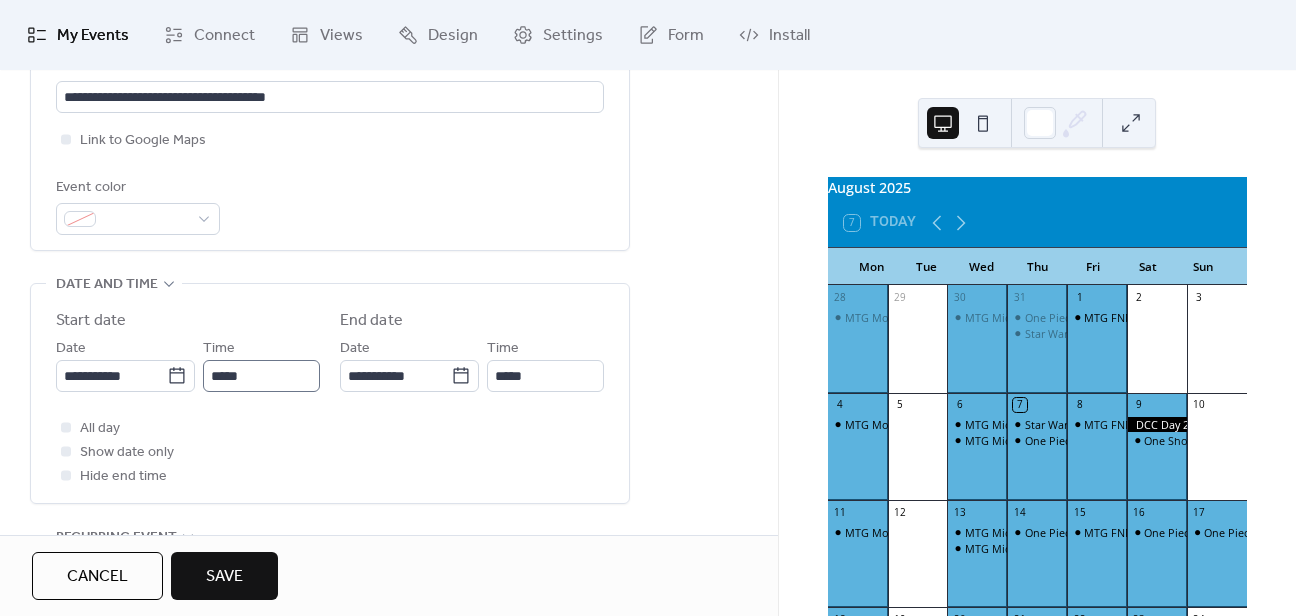 scroll, scrollTop: 0, scrollLeft: 0, axis: both 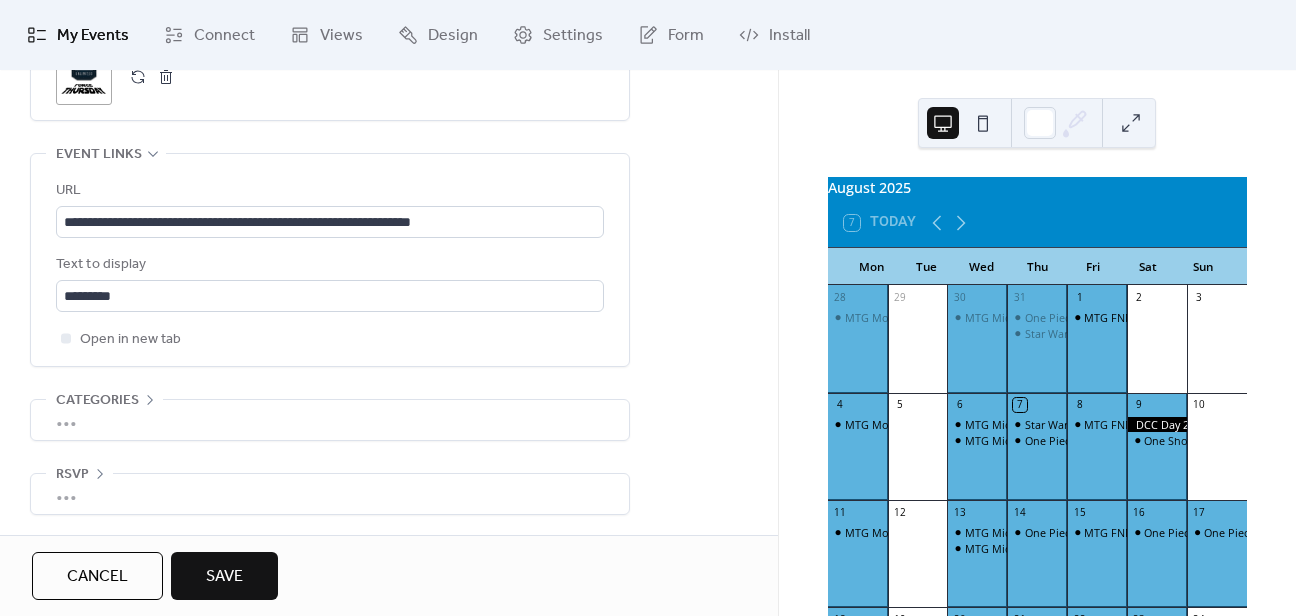 click on "Save" at bounding box center (224, 577) 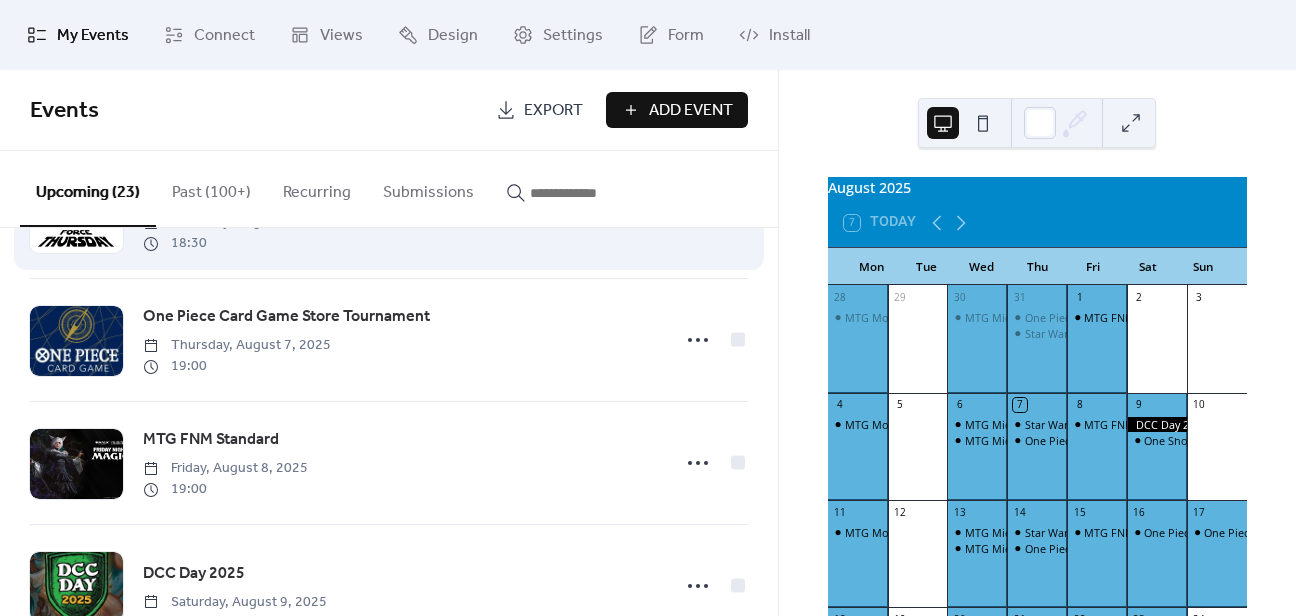 scroll, scrollTop: 0, scrollLeft: 0, axis: both 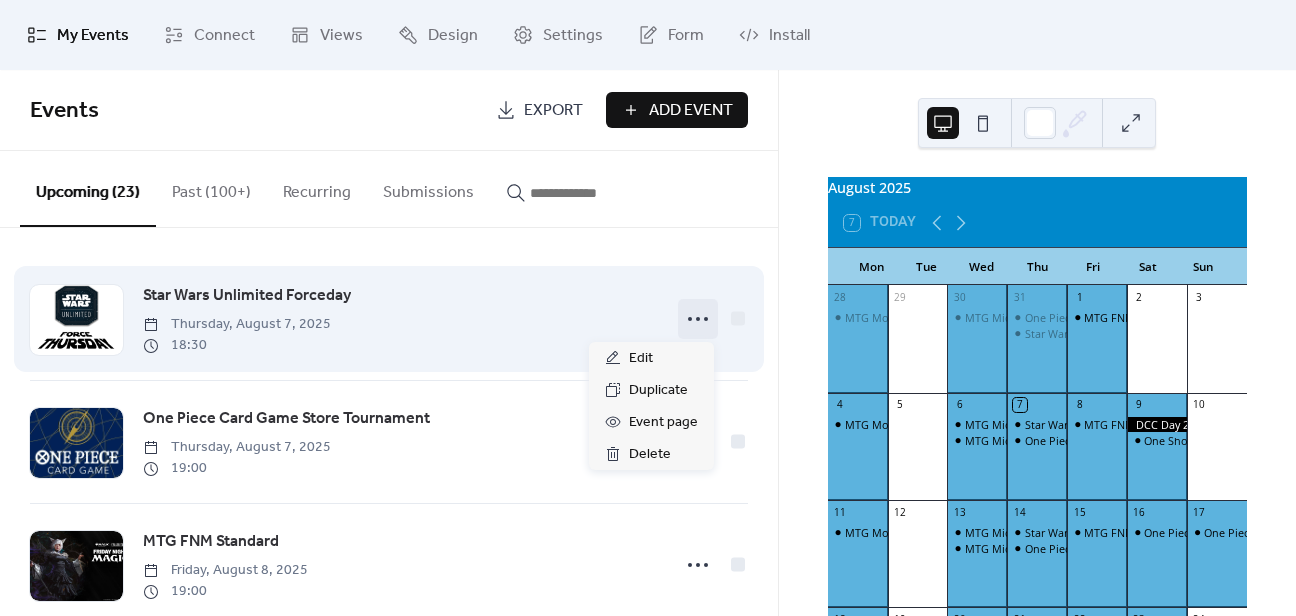 click 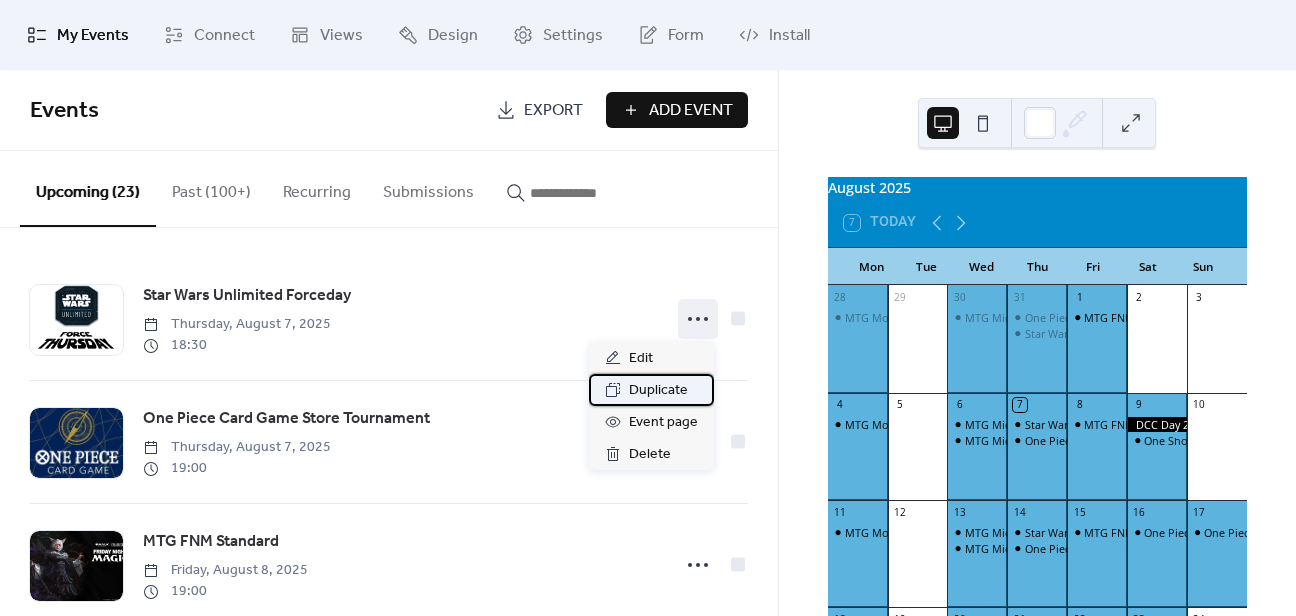 click on "Duplicate" at bounding box center [658, 391] 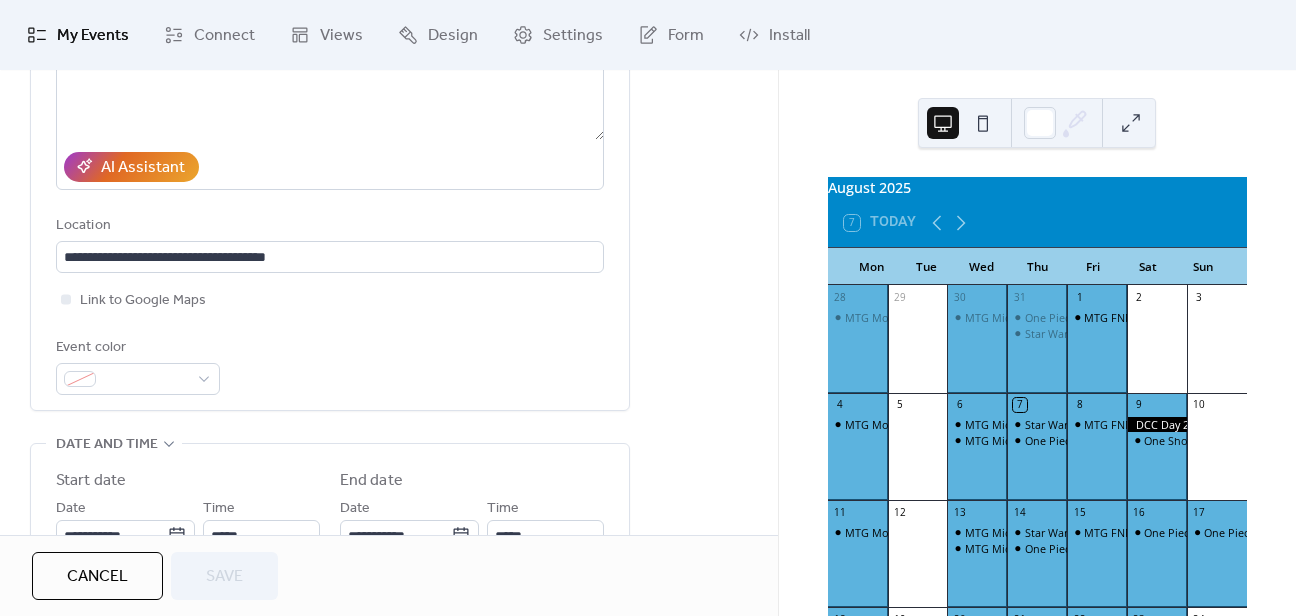 scroll, scrollTop: 480, scrollLeft: 0, axis: vertical 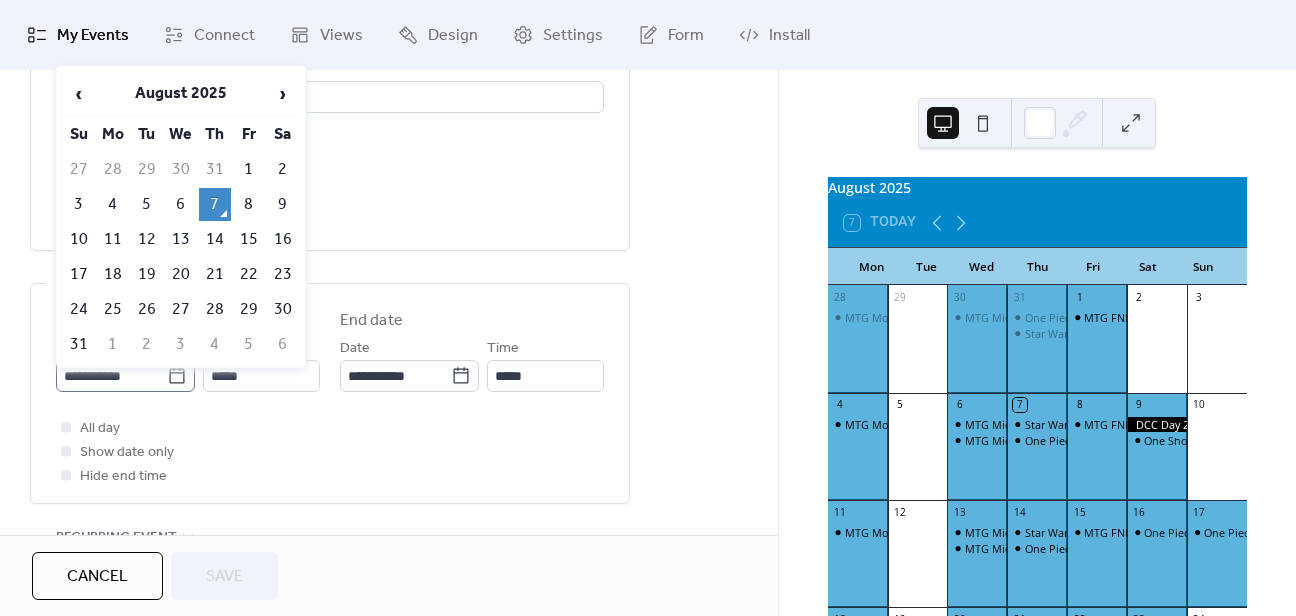 click 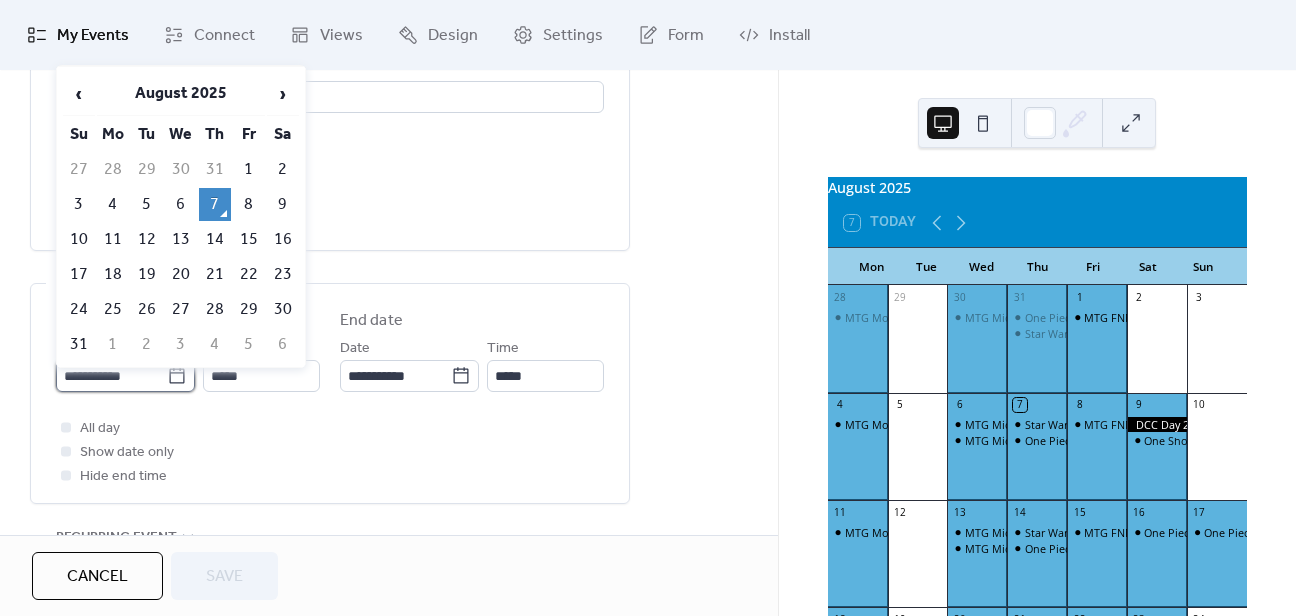 click on "**********" at bounding box center (111, 376) 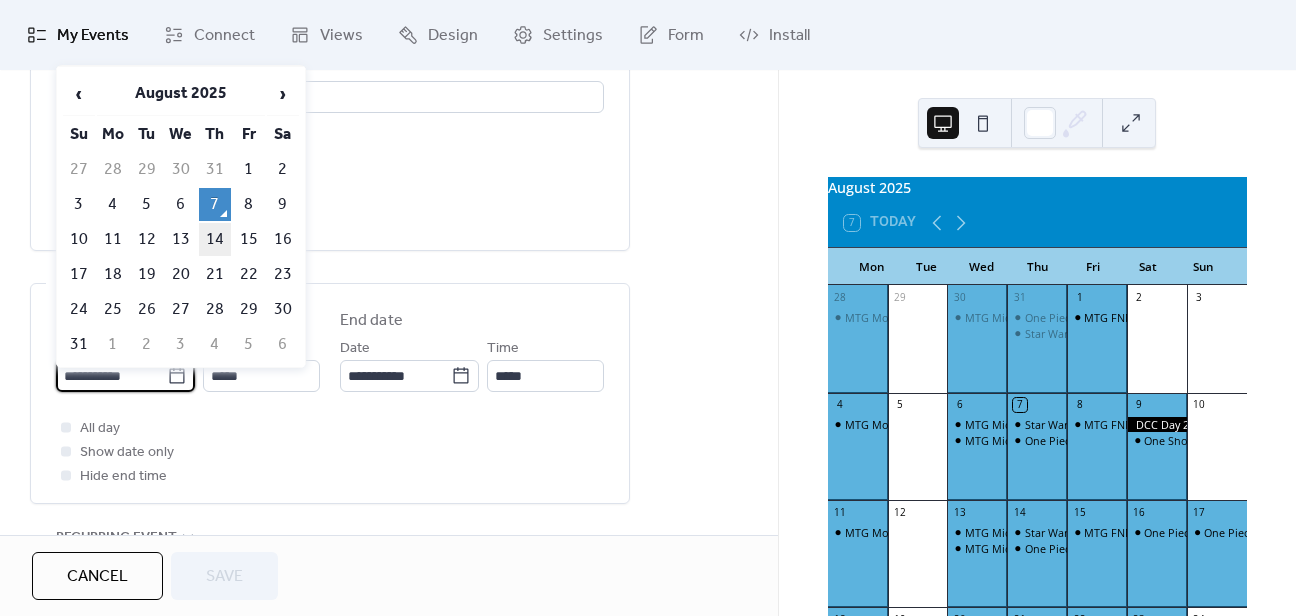 click on "14" at bounding box center (215, 239) 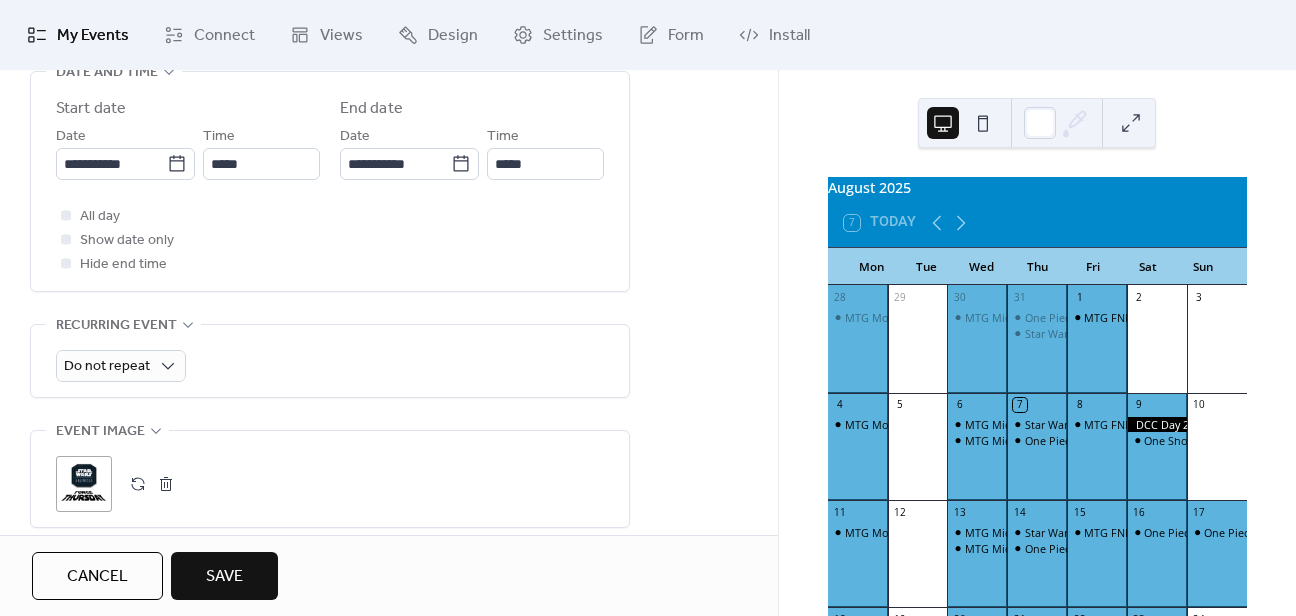 scroll, scrollTop: 1040, scrollLeft: 0, axis: vertical 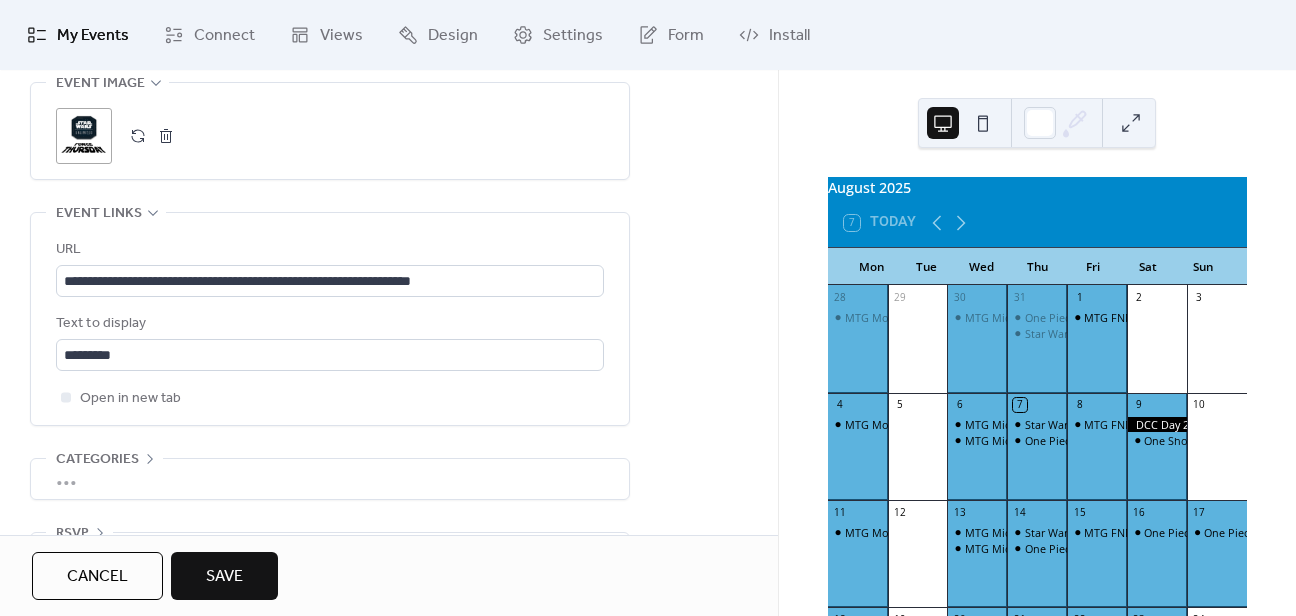 click on "Save" at bounding box center [224, 577] 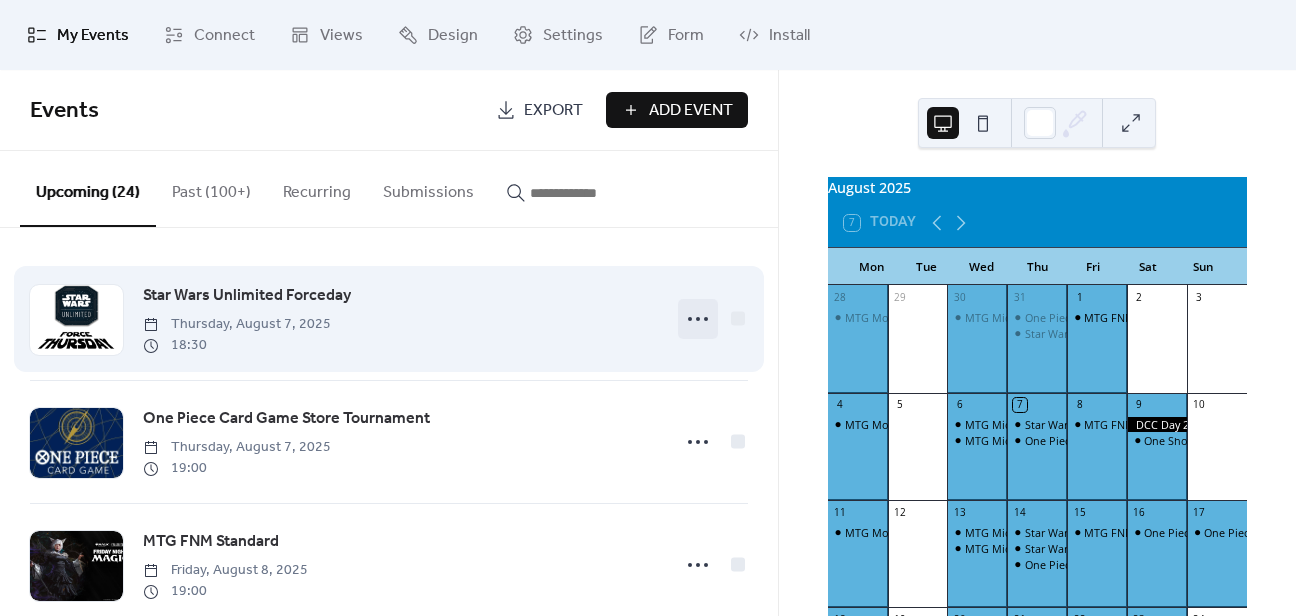 click 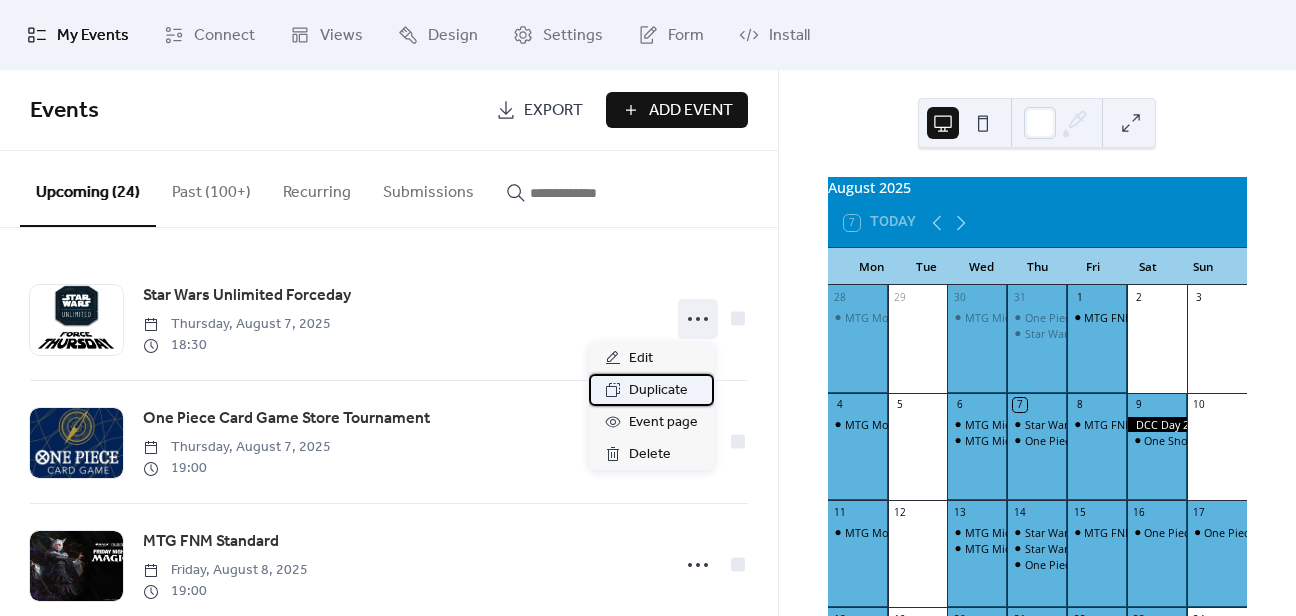 click on "Duplicate" at bounding box center [658, 391] 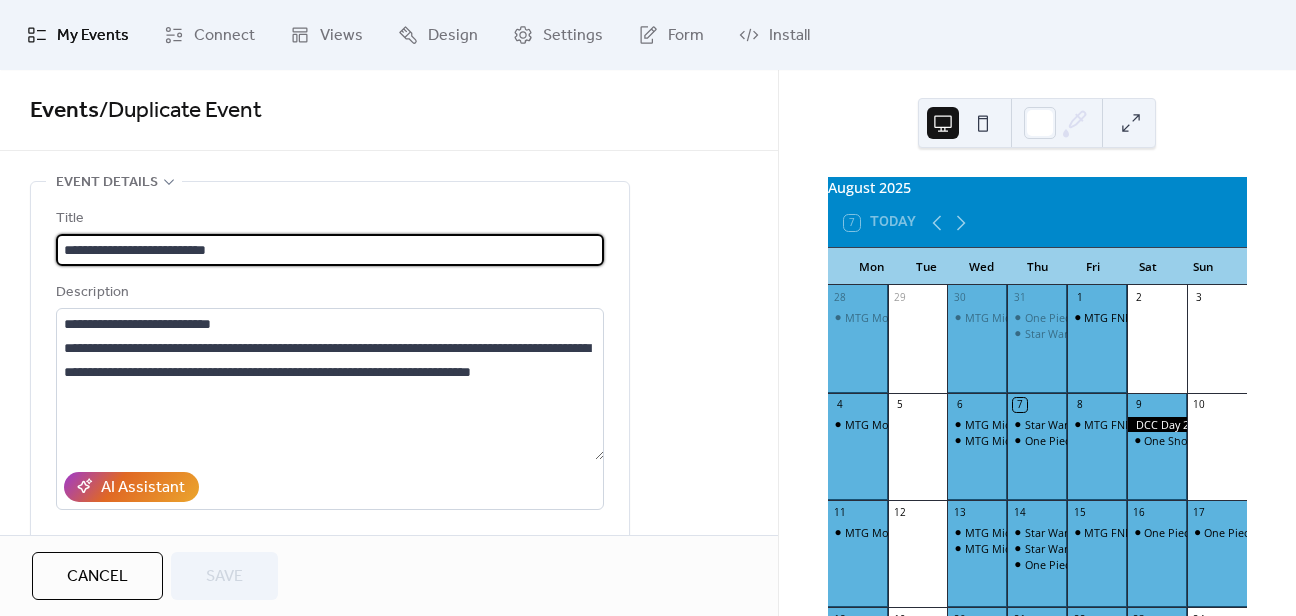 scroll, scrollTop: 0, scrollLeft: 0, axis: both 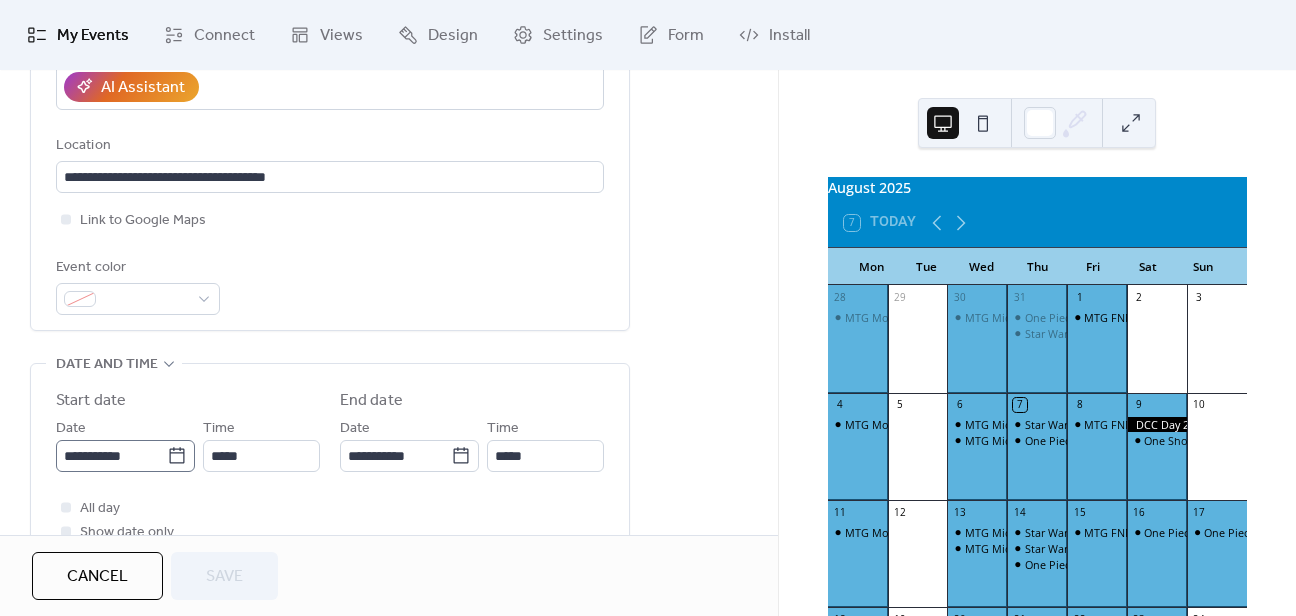 click 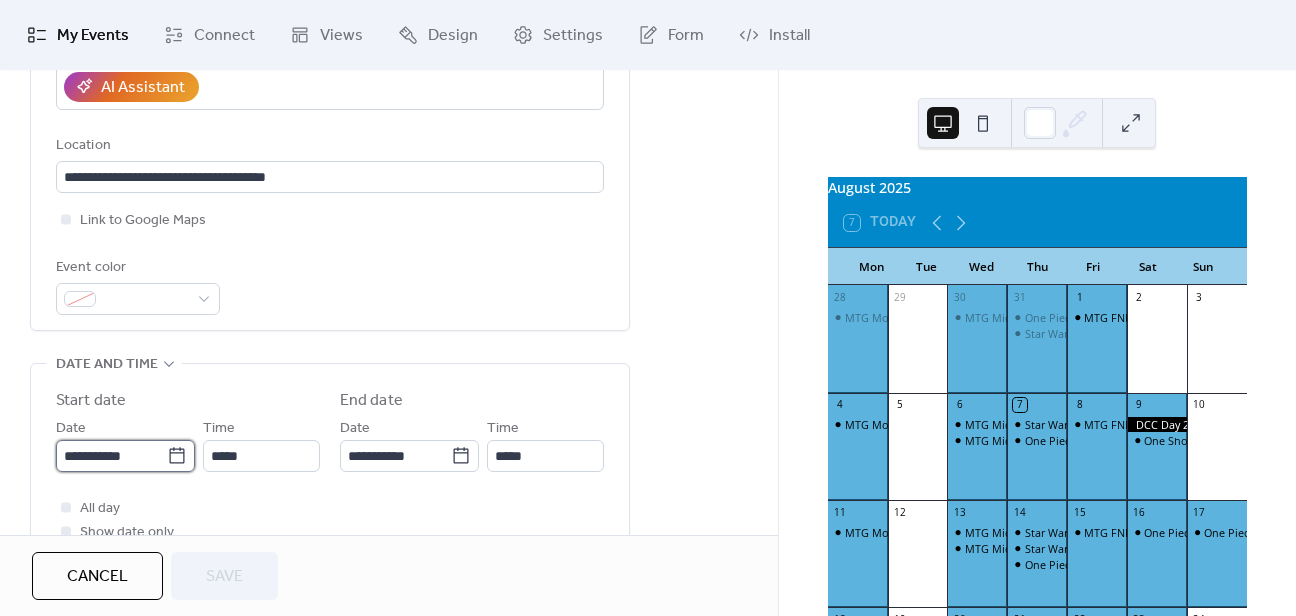 click on "**********" at bounding box center [111, 456] 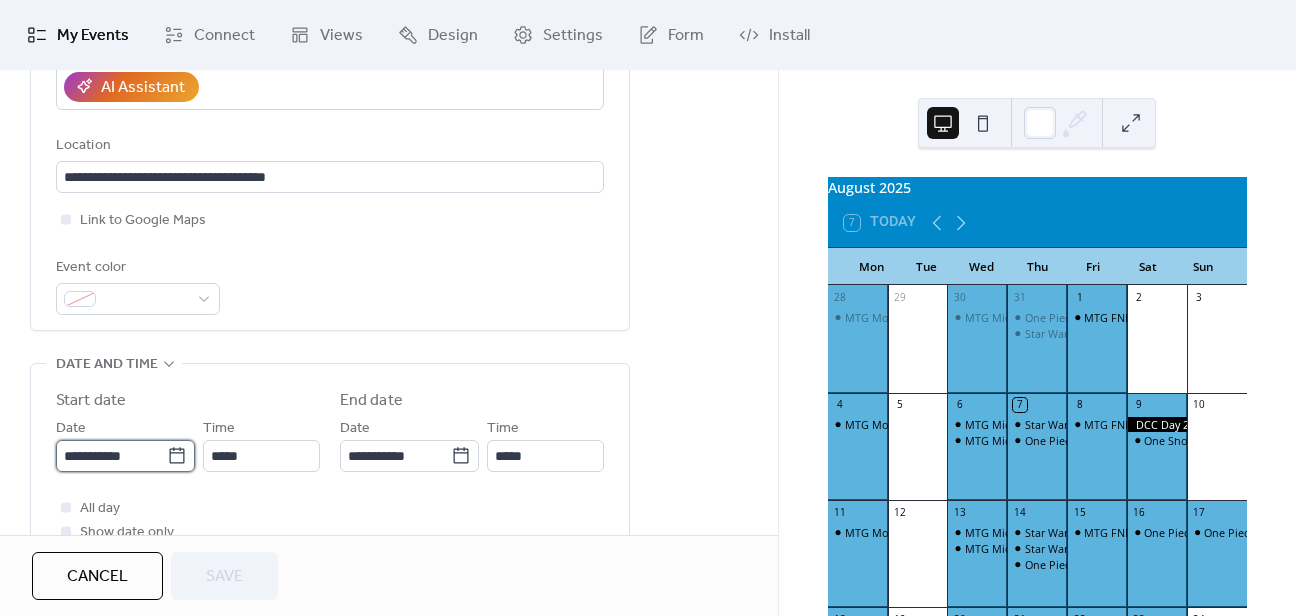 scroll, scrollTop: 0, scrollLeft: 0, axis: both 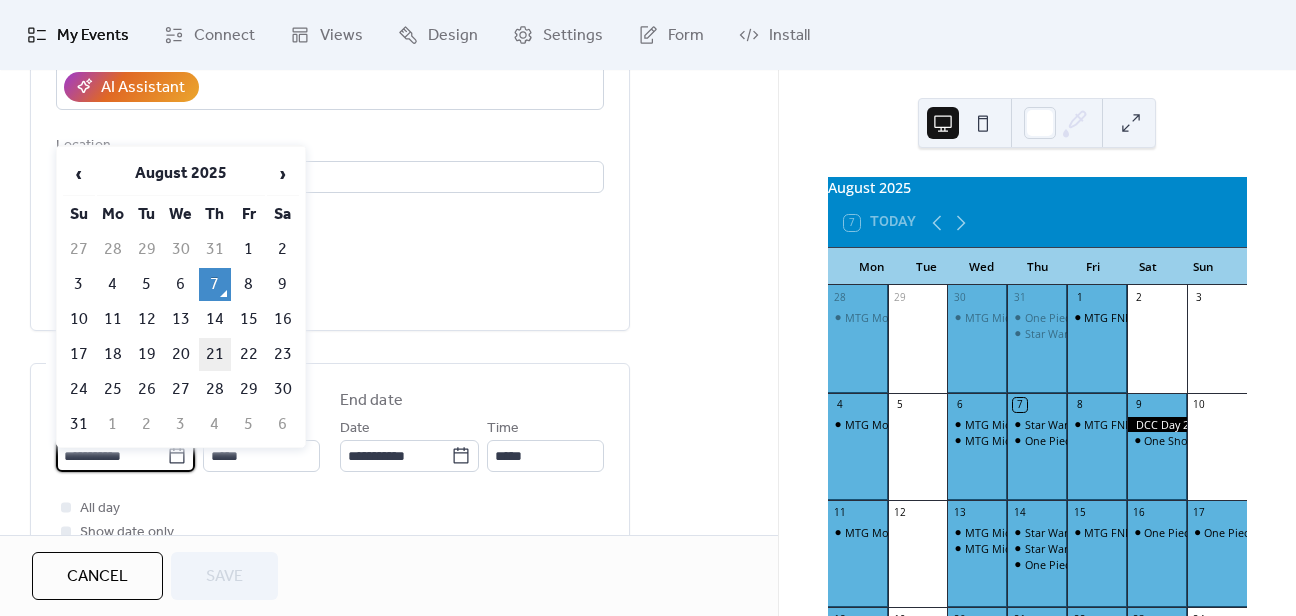 click on "21" at bounding box center [215, 354] 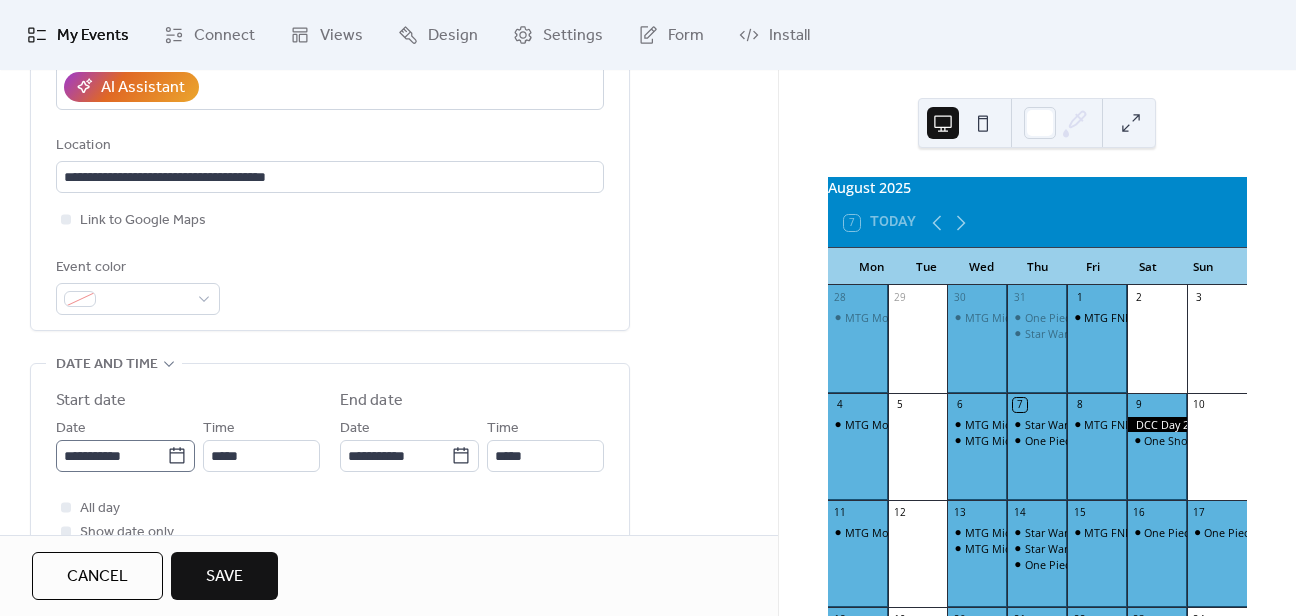 scroll, scrollTop: 0, scrollLeft: 0, axis: both 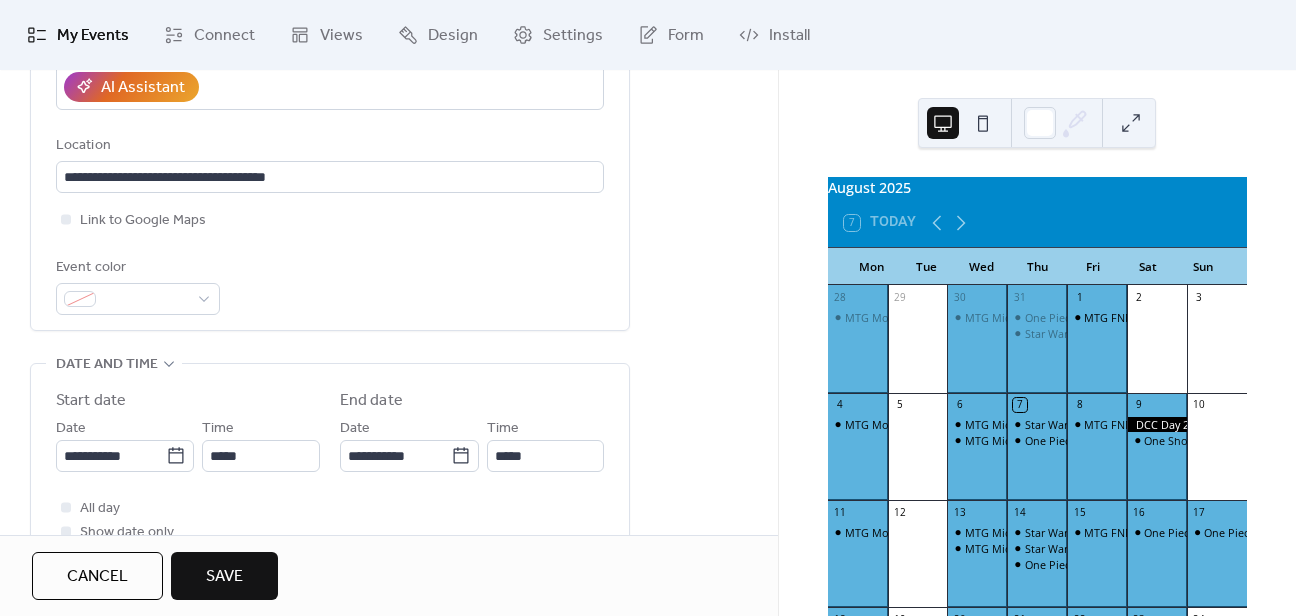 click on "Save" at bounding box center (224, 577) 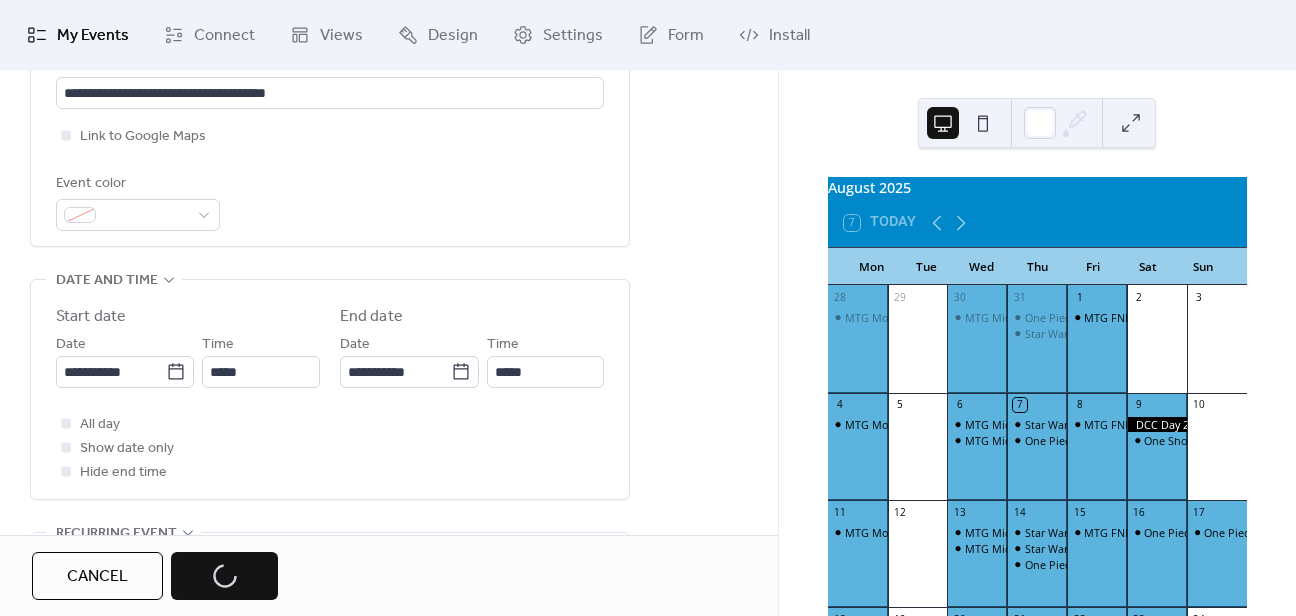 scroll, scrollTop: 480, scrollLeft: 0, axis: vertical 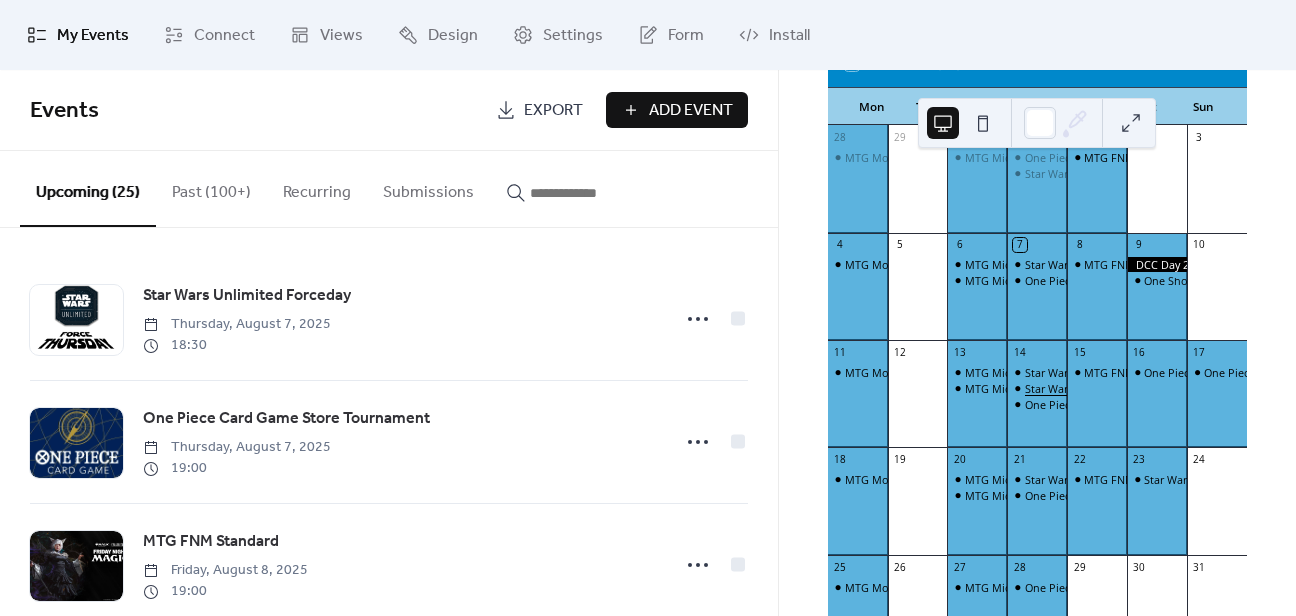 click on "Star Wars Unlimited Forceday" at bounding box center [1100, 388] 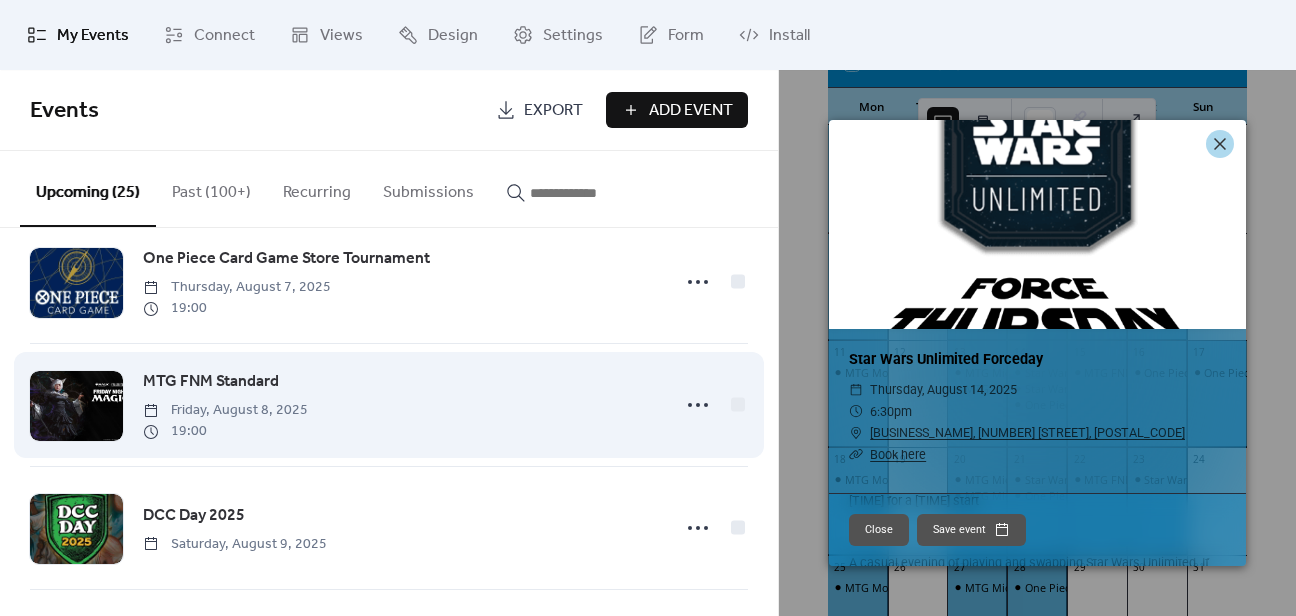 scroll, scrollTop: 0, scrollLeft: 0, axis: both 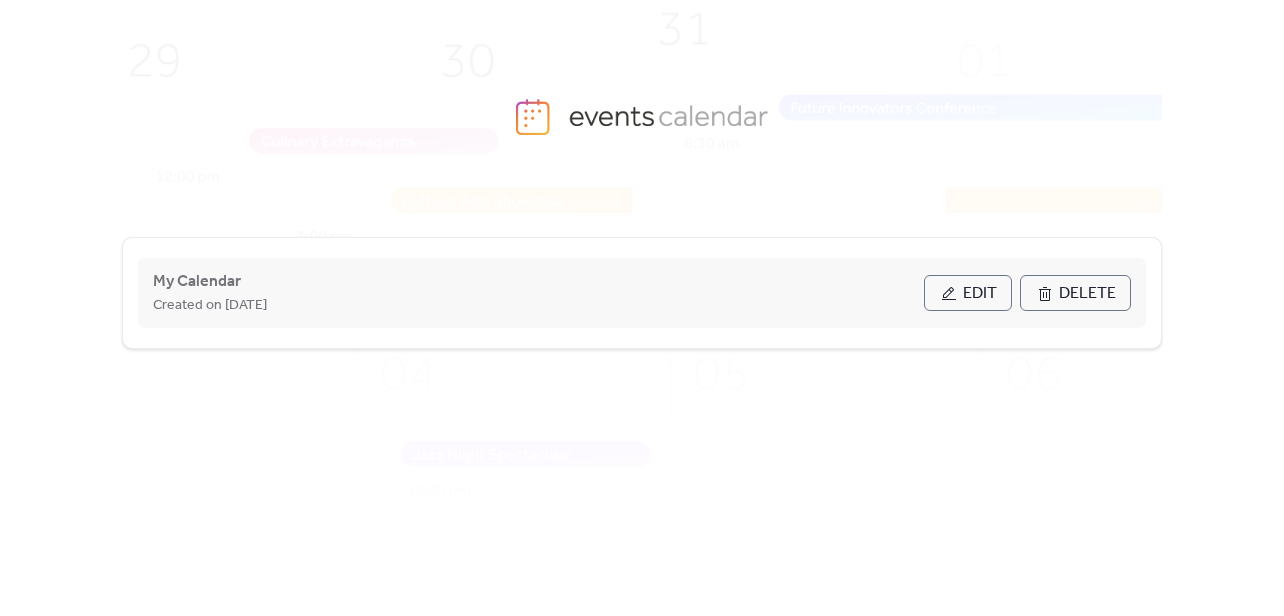 click on "Edit" at bounding box center (980, 294) 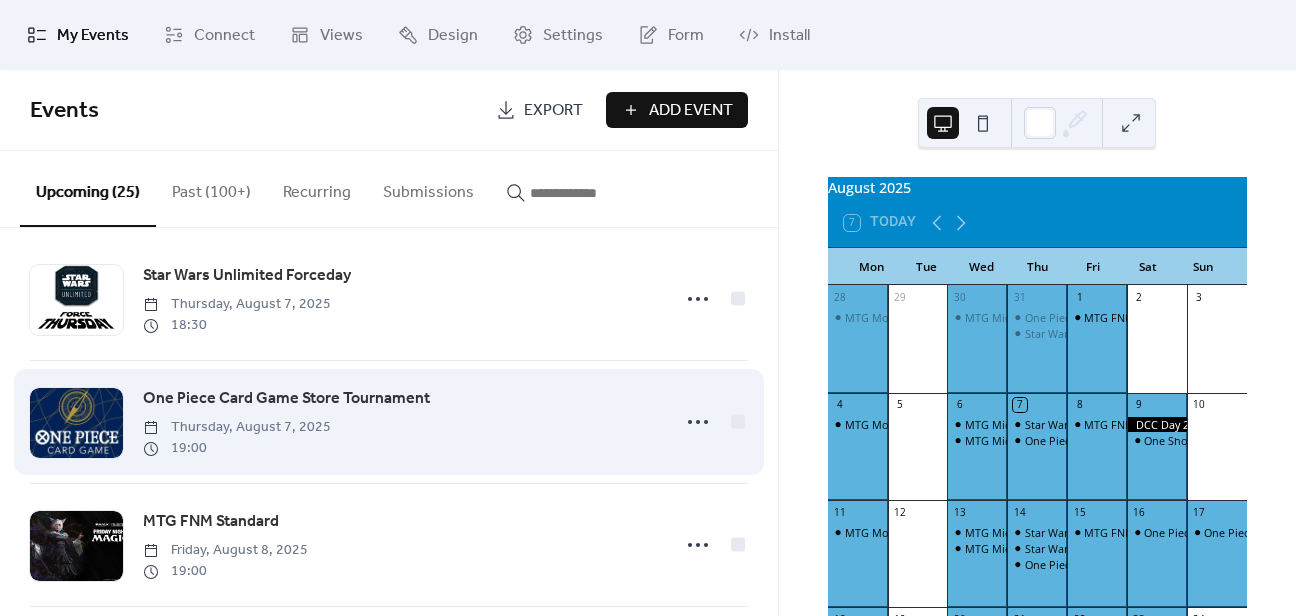 scroll, scrollTop: 0, scrollLeft: 0, axis: both 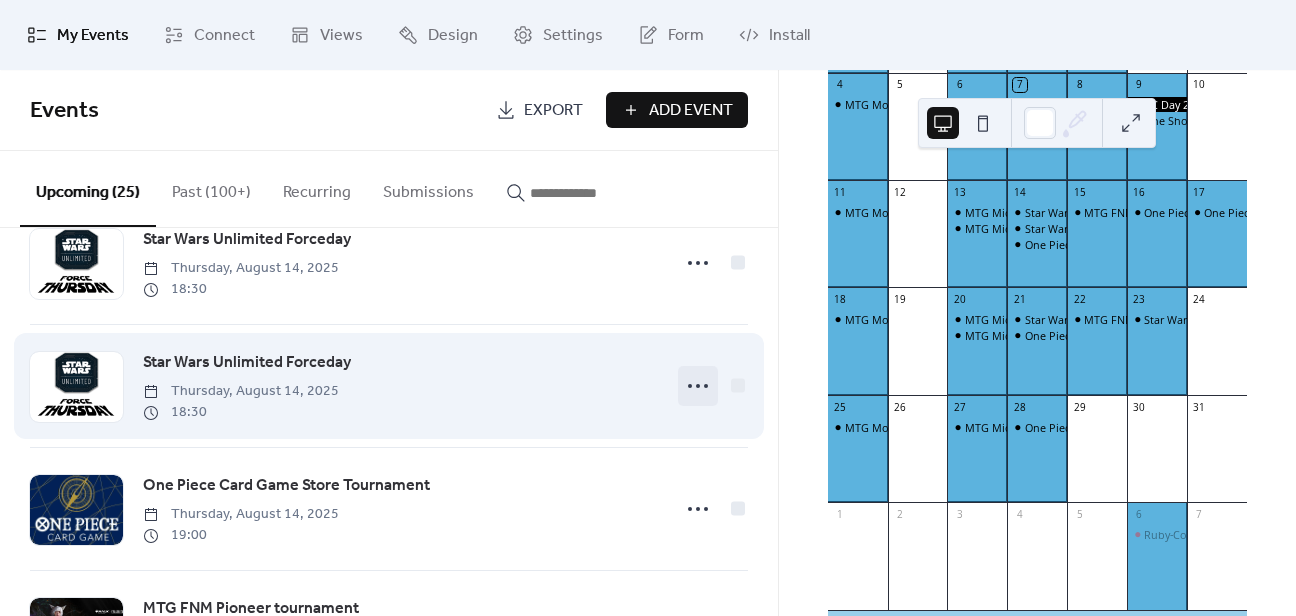 click 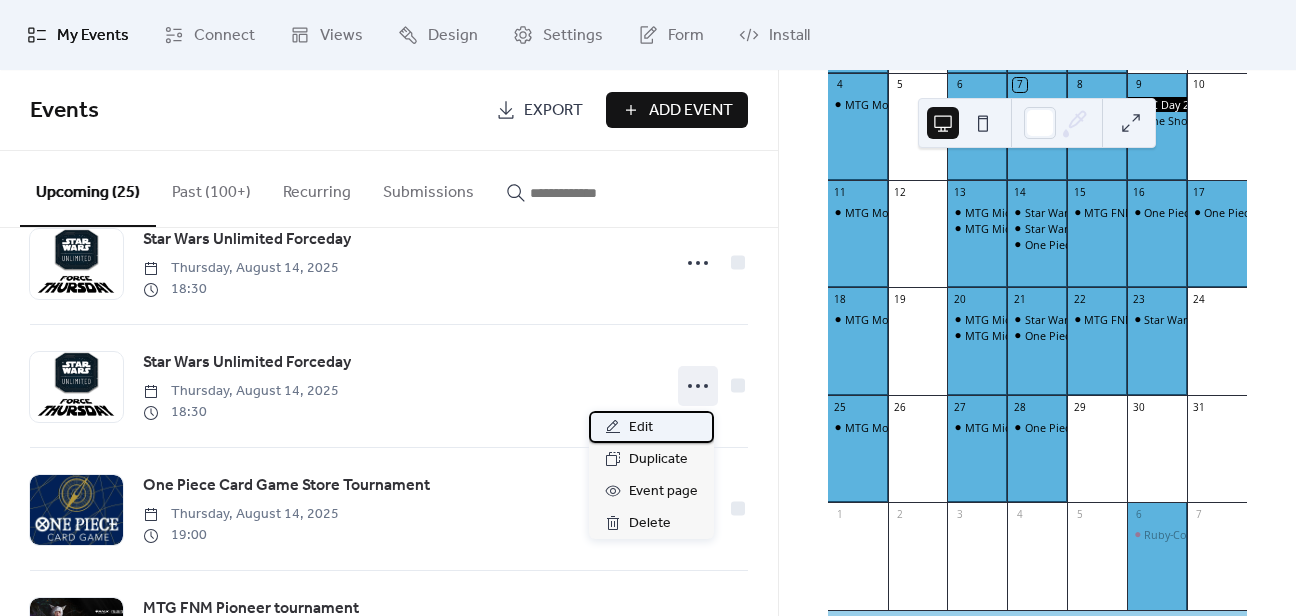 click on "Edit" at bounding box center (651, 427) 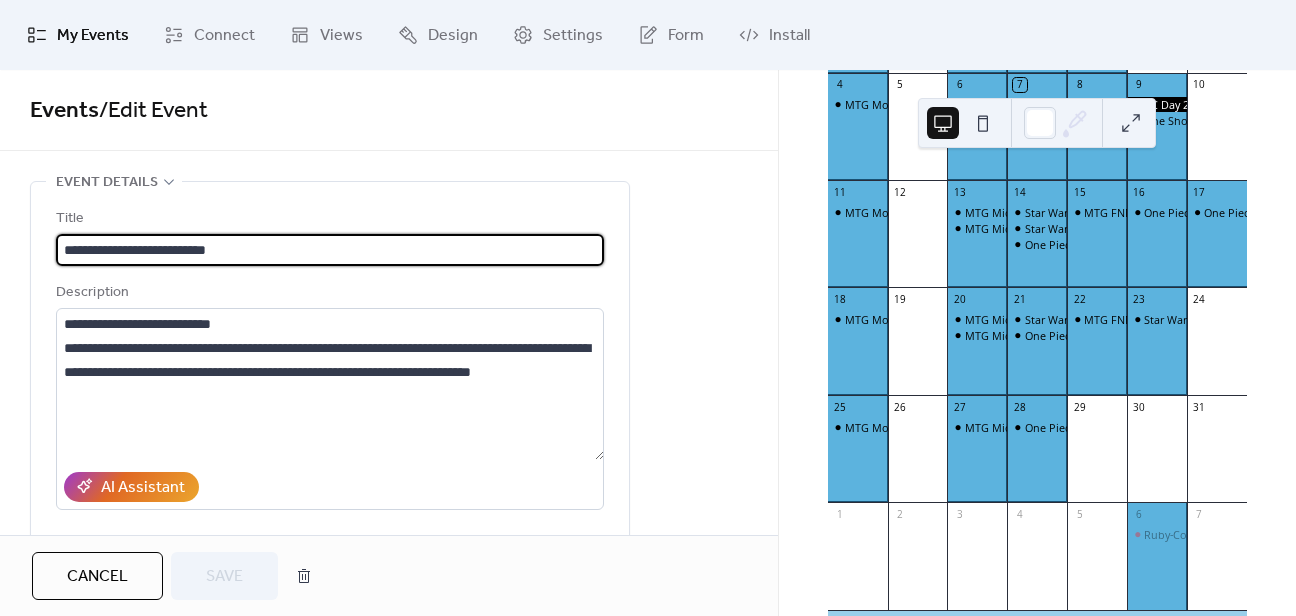 scroll, scrollTop: 0, scrollLeft: 0, axis: both 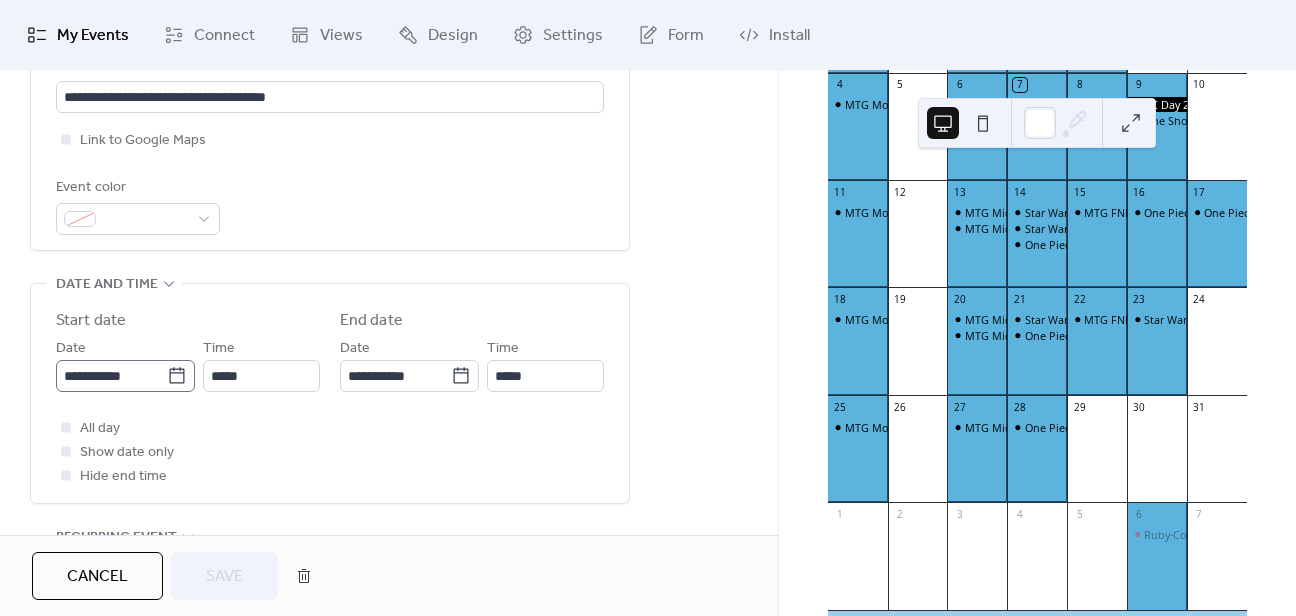 click 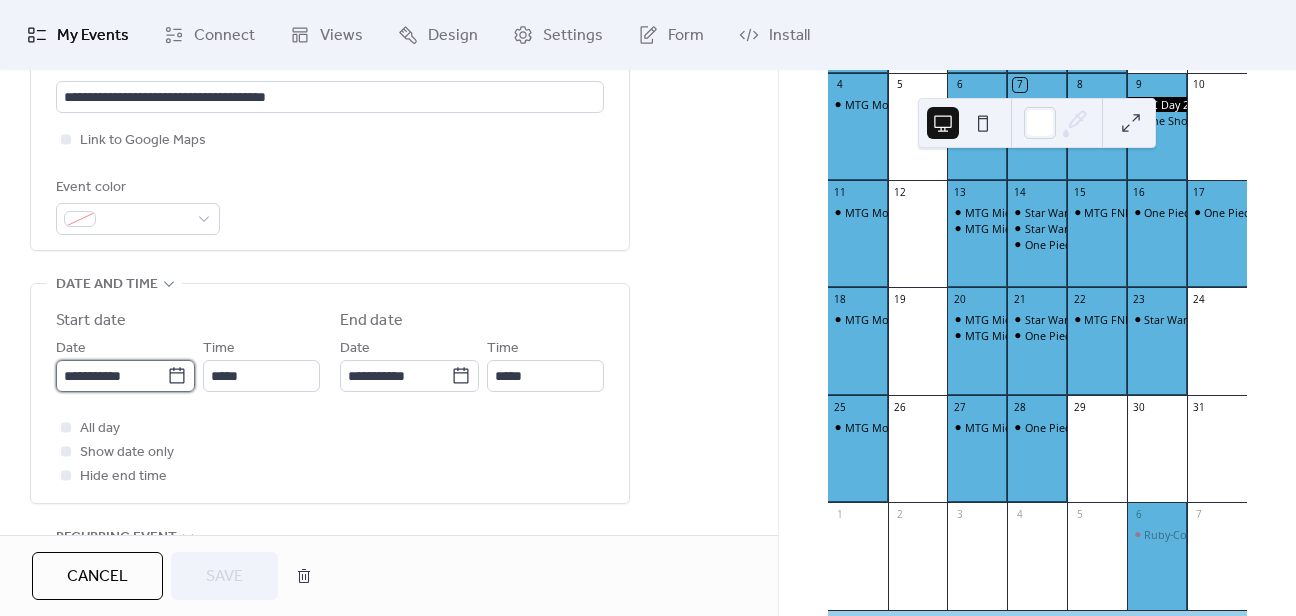 click on "**********" at bounding box center (111, 376) 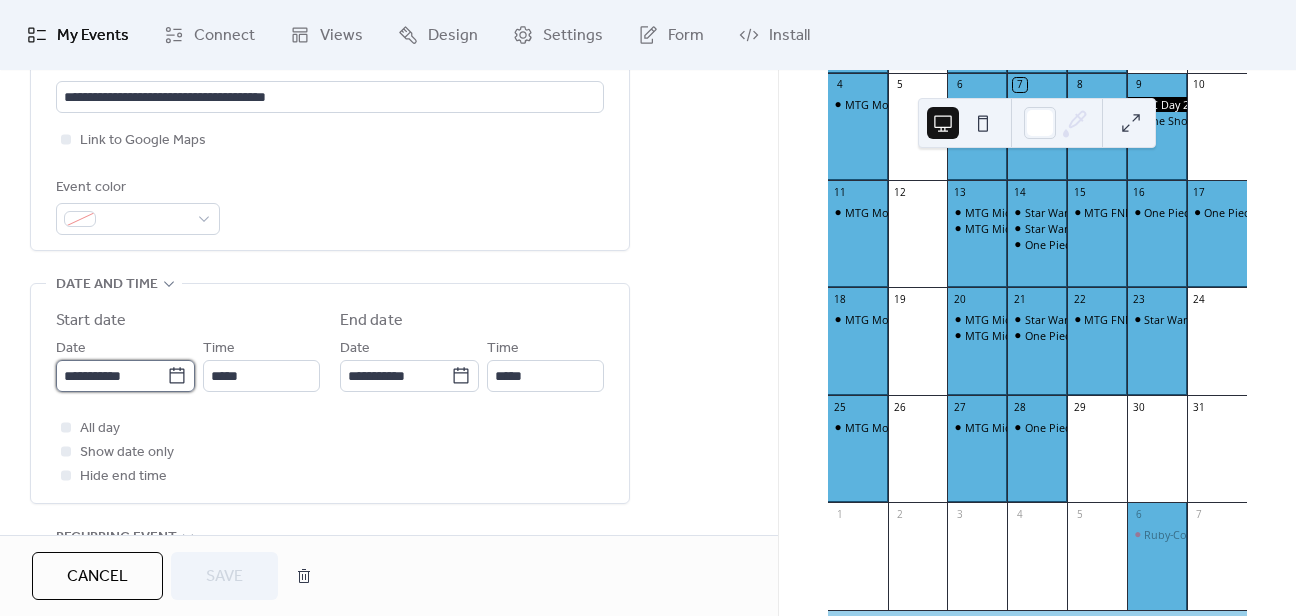 scroll, scrollTop: 0, scrollLeft: 0, axis: both 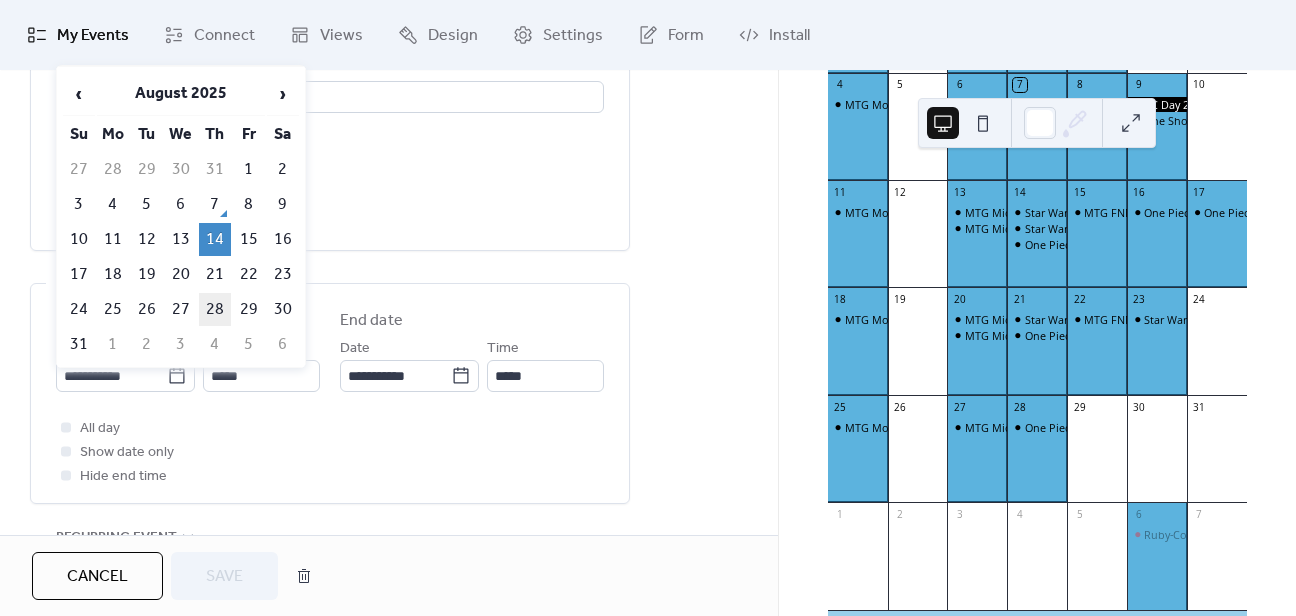 click on "28" at bounding box center [215, 309] 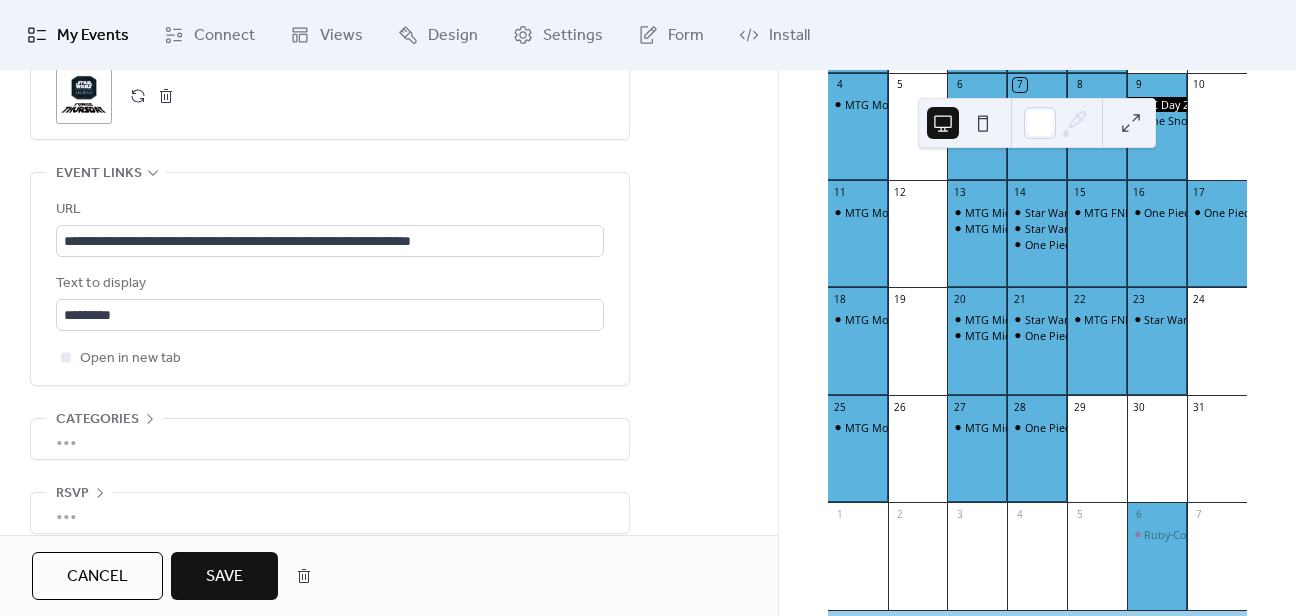 scroll, scrollTop: 1099, scrollLeft: 0, axis: vertical 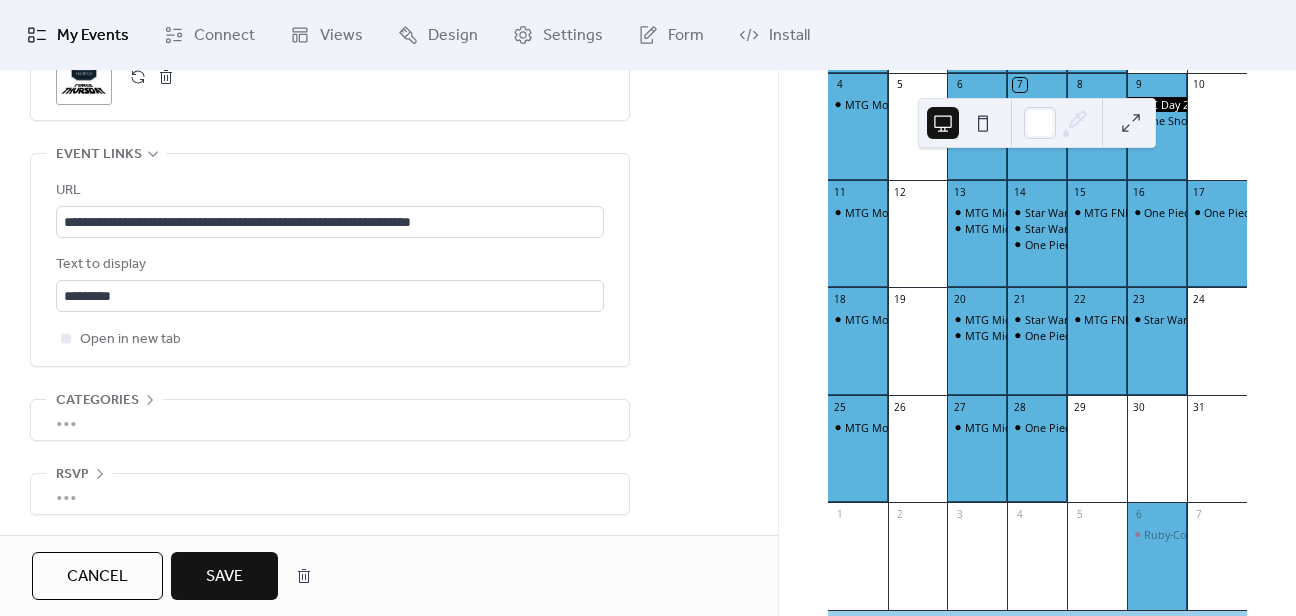 click on "Save" at bounding box center (224, 576) 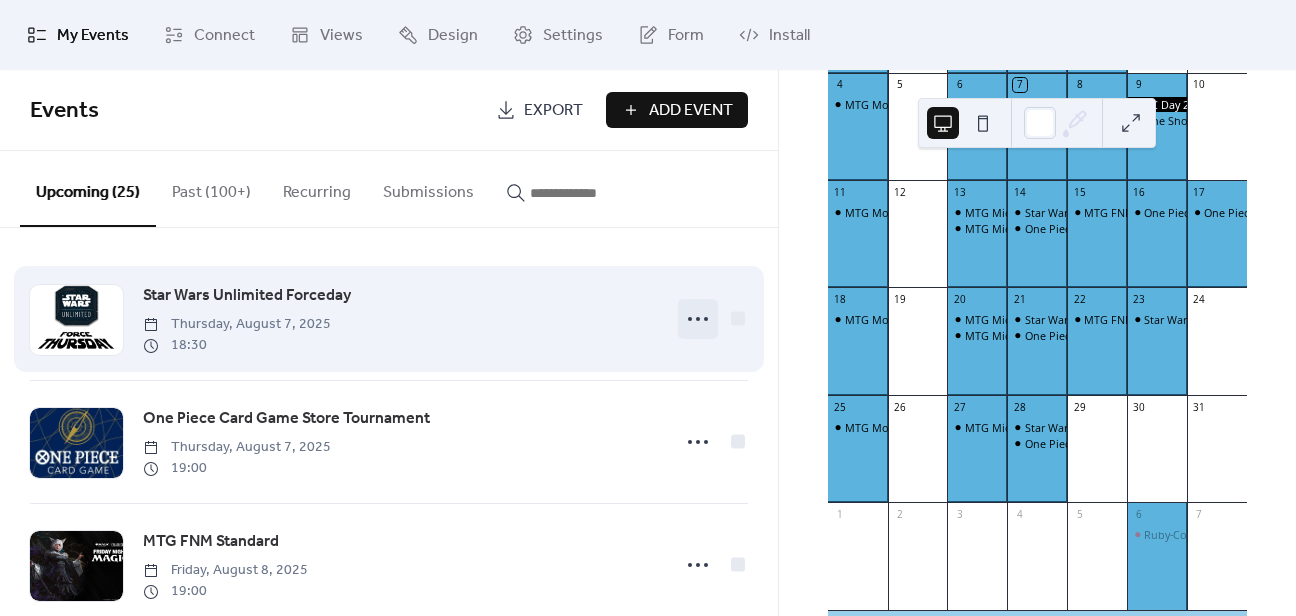 click 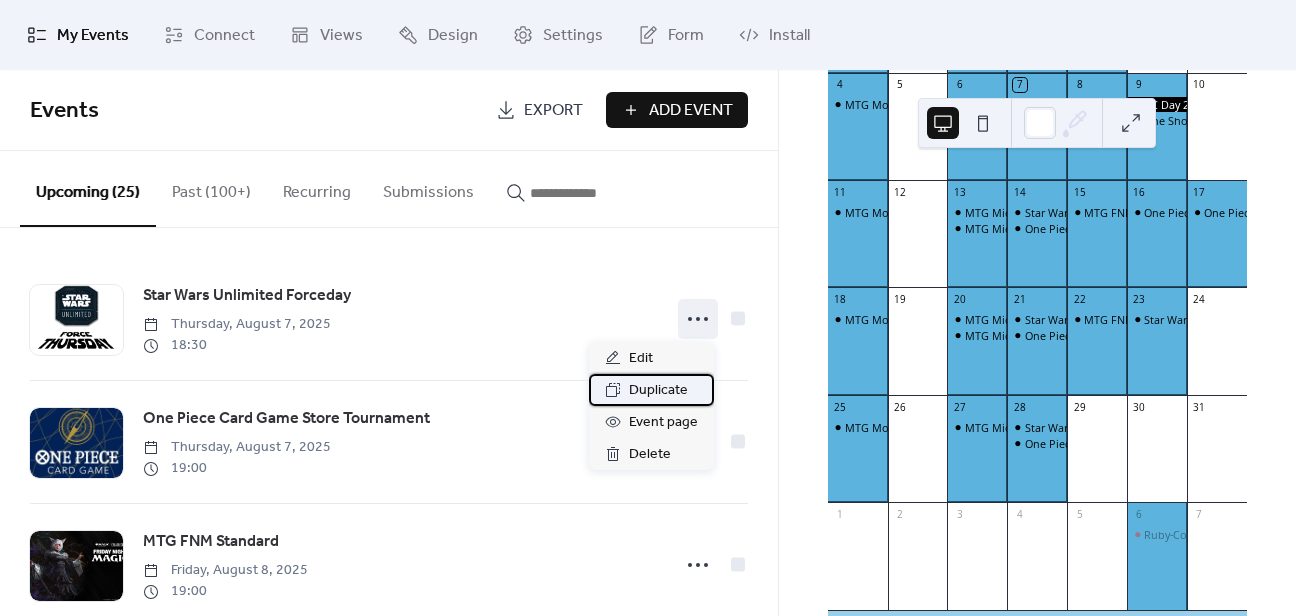 click on "Duplicate" at bounding box center [658, 391] 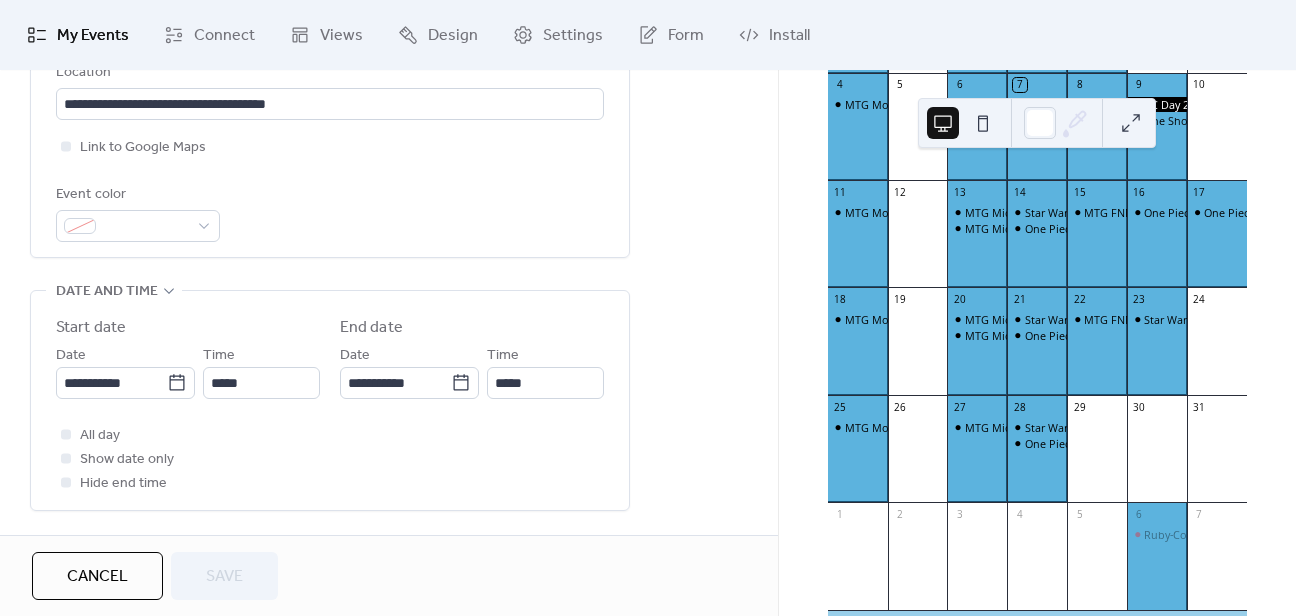 scroll, scrollTop: 560, scrollLeft: 0, axis: vertical 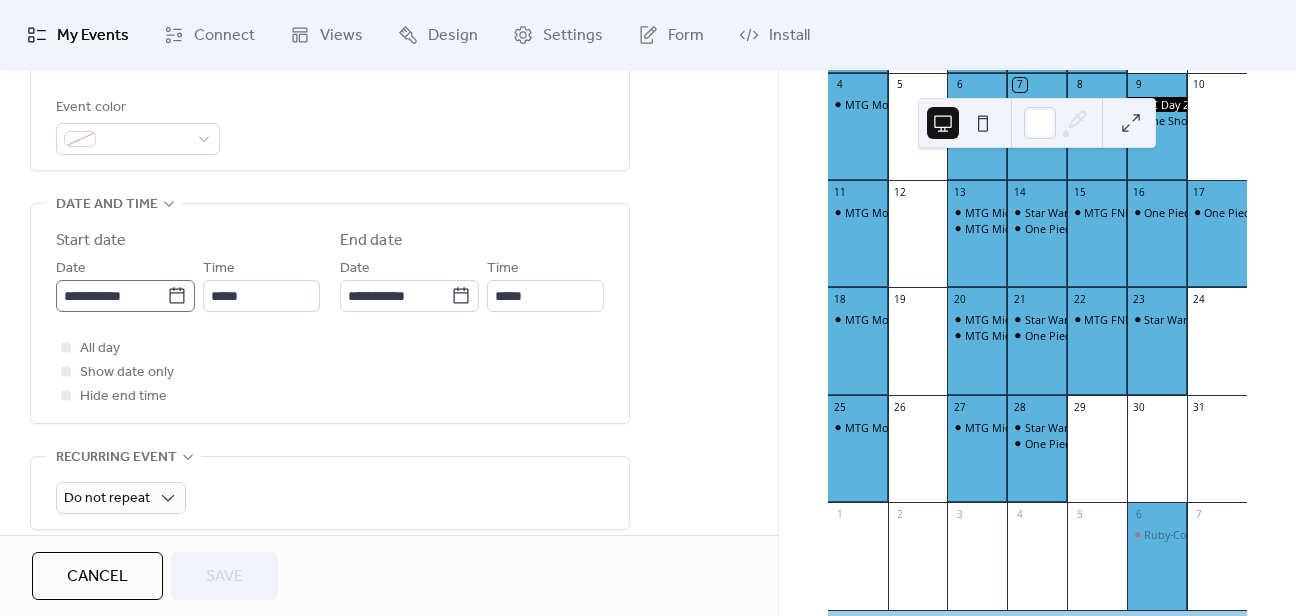 click 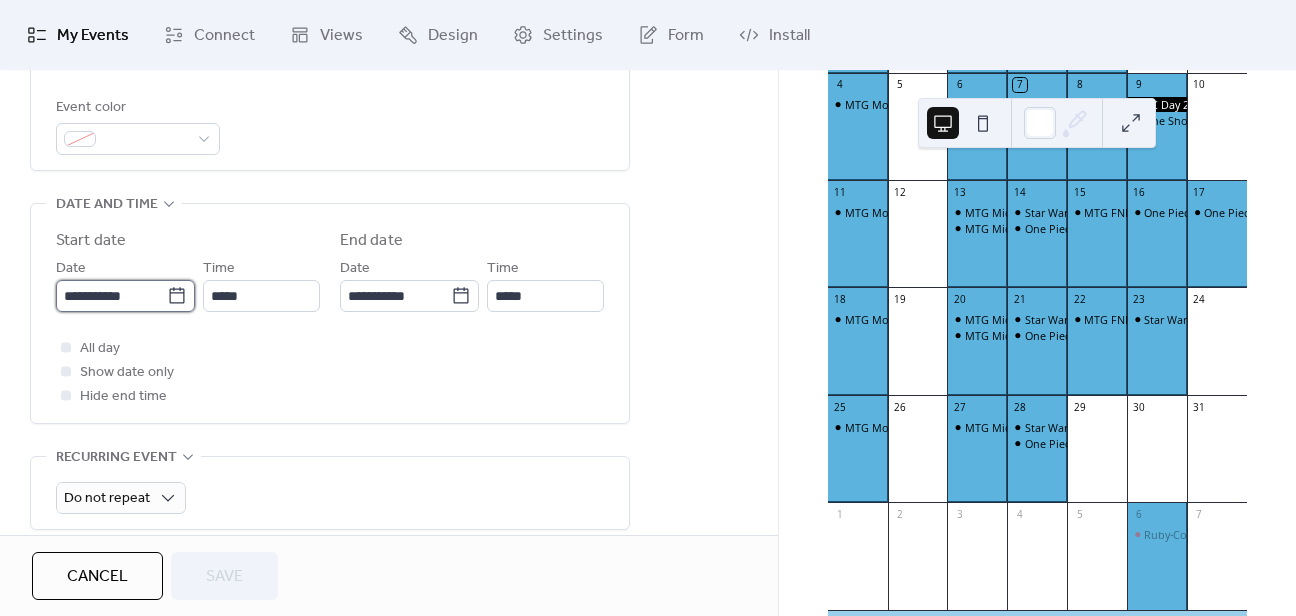 click on "**********" at bounding box center (111, 296) 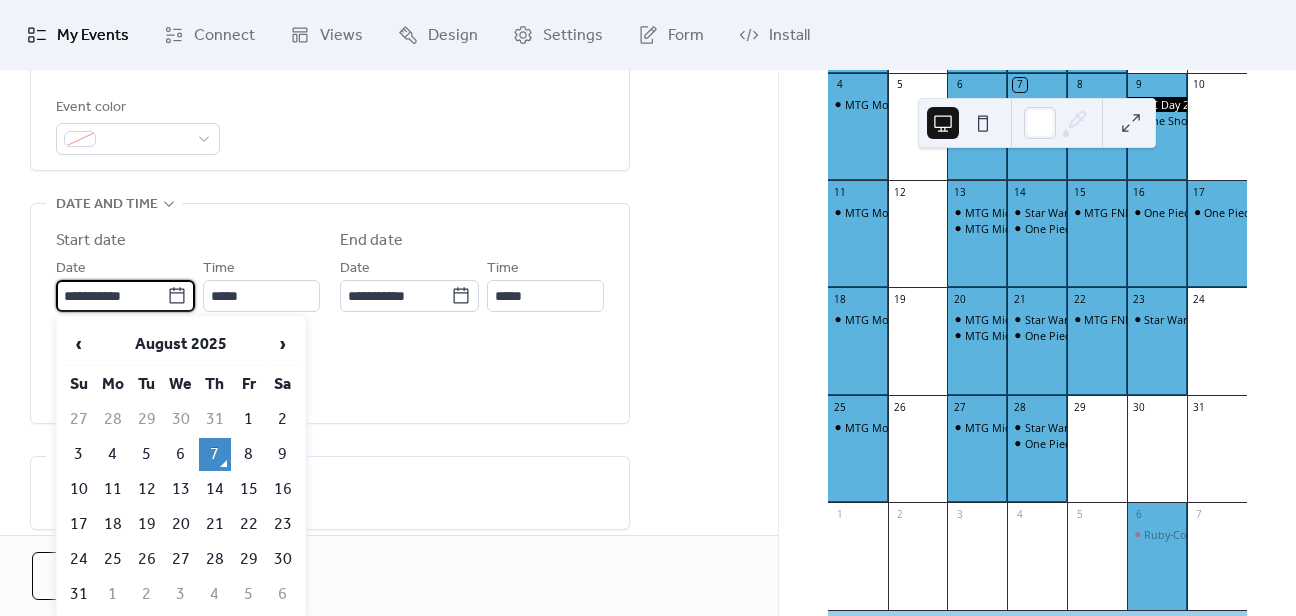 click on "4" at bounding box center (215, 594) 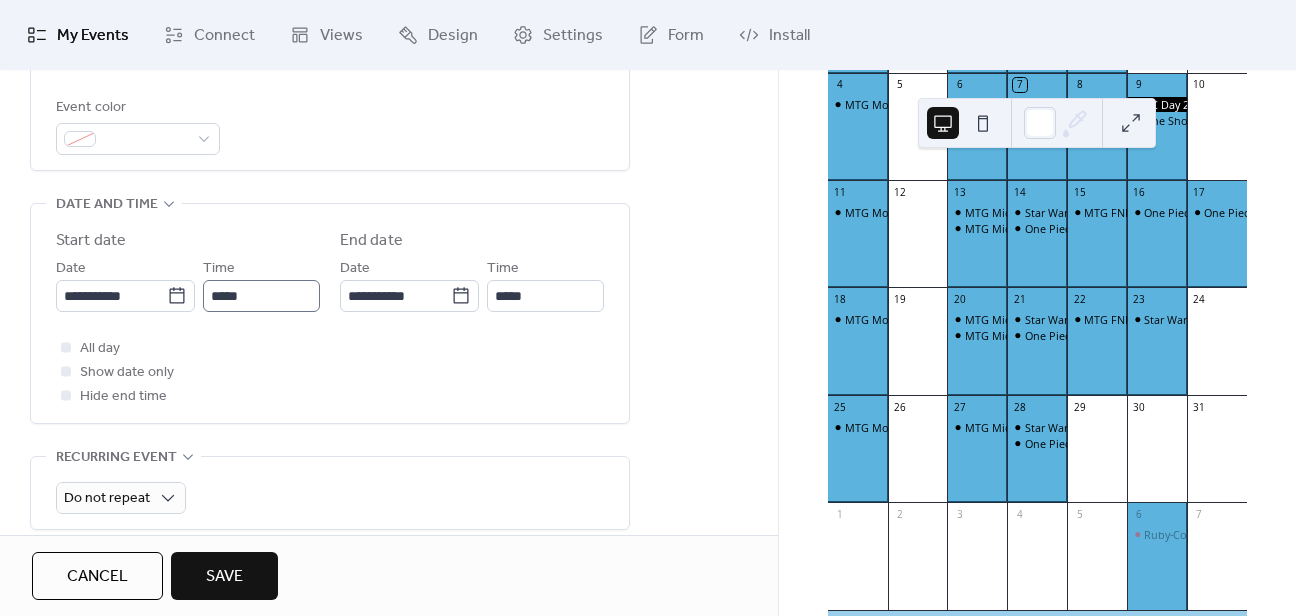 scroll, scrollTop: 0, scrollLeft: 0, axis: both 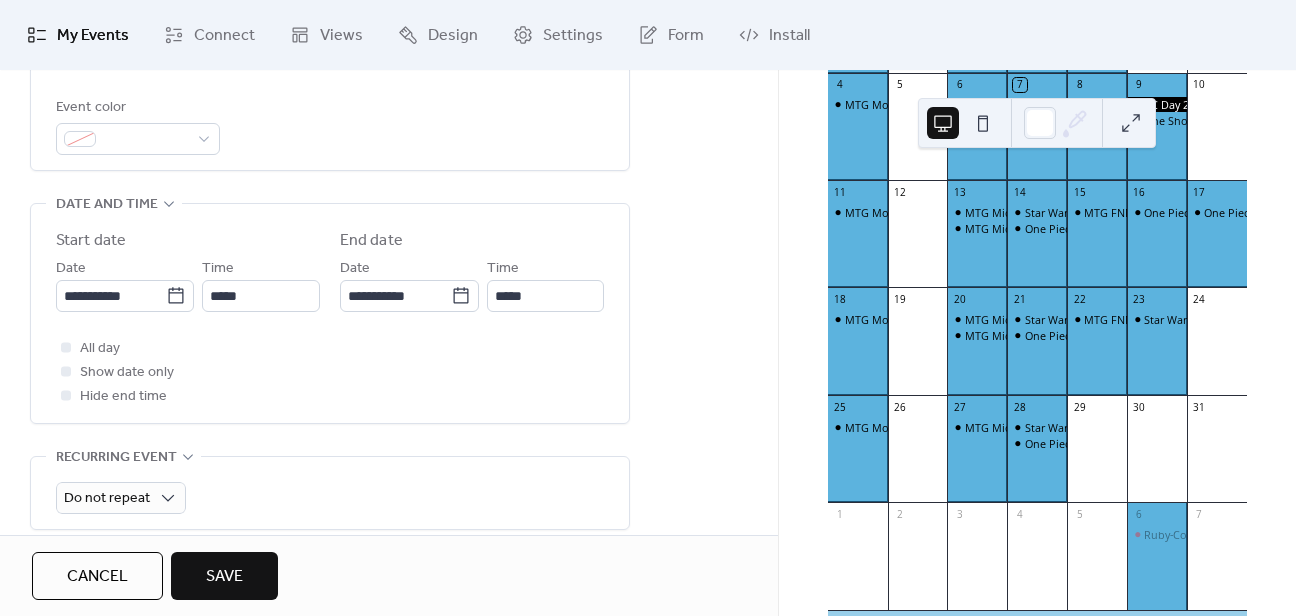 click on "Save" at bounding box center (224, 577) 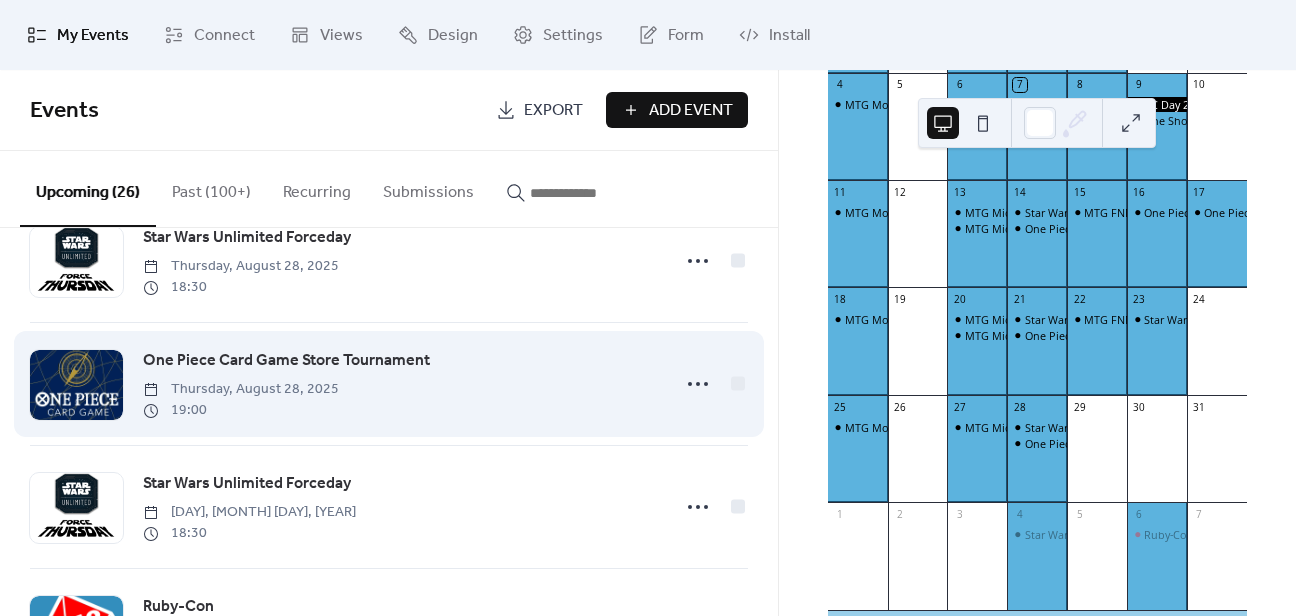 scroll, scrollTop: 2873, scrollLeft: 0, axis: vertical 